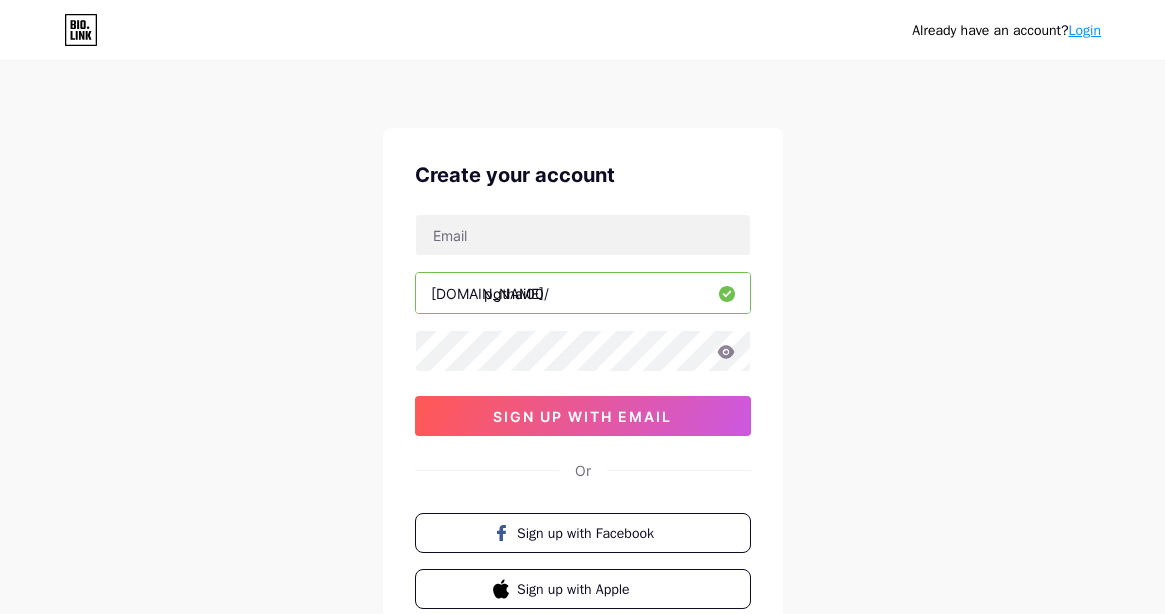 scroll, scrollTop: 0, scrollLeft: 0, axis: both 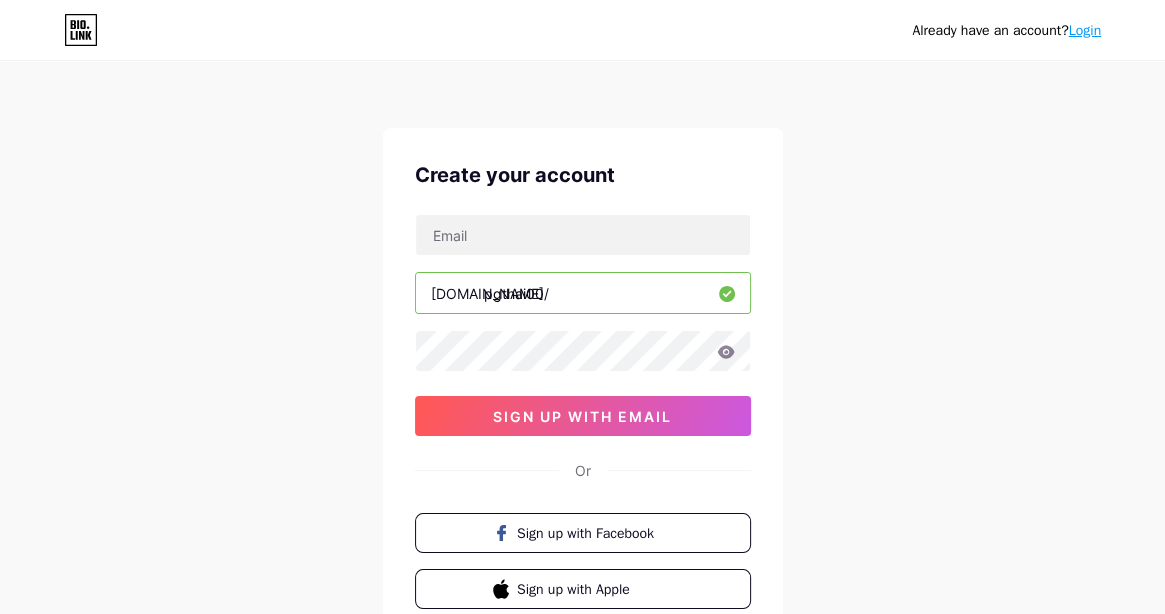 click at bounding box center (583, 235) 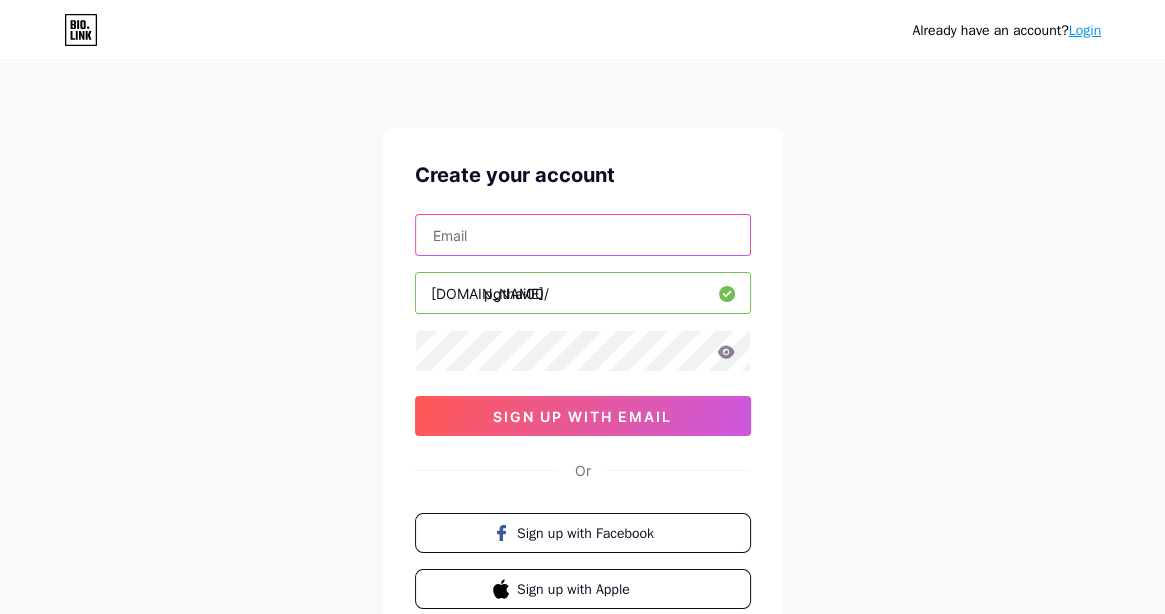 click at bounding box center [583, 235] 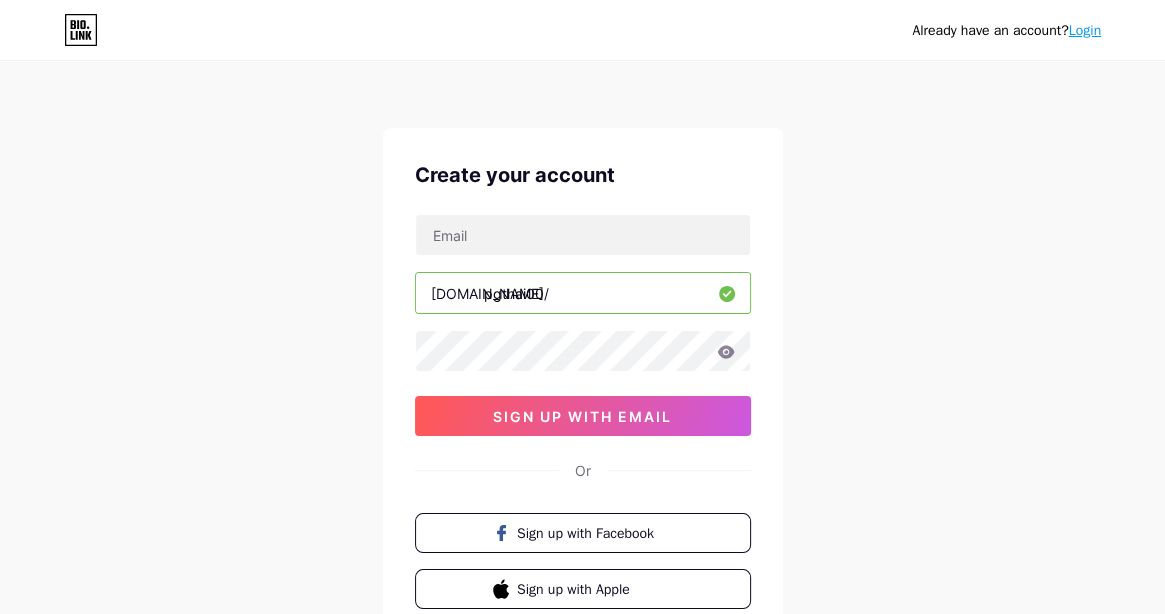 click on "Already have an account?  Login   Create your account         [DOMAIN_NAME]/   pgthai00                     sign up with email         Or       Sign up with Facebook
Sign up with Apple
By signing up, you agree to our  Terms of Service  and  Privacy Policy ." at bounding box center [582, 382] 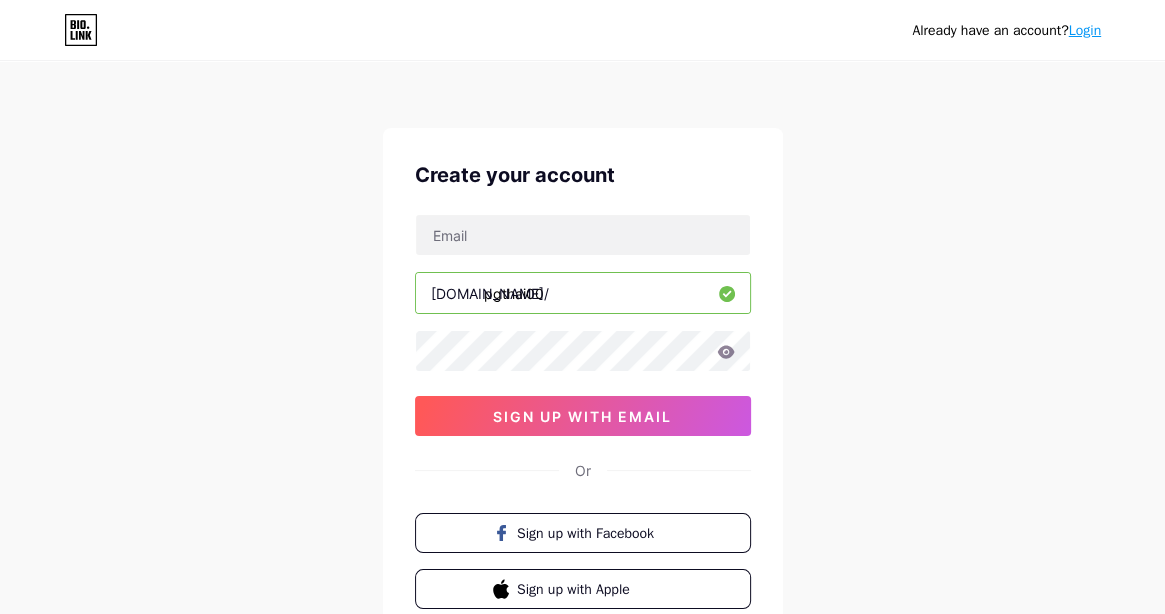 click on "Already have an account?  Login   Create your account         [DOMAIN_NAME]/   pgthai00                     sign up with email         Or       Sign up with Facebook
Sign up with Apple
By signing up, you agree to our  Terms of Service  and  Privacy Policy ." at bounding box center (582, 382) 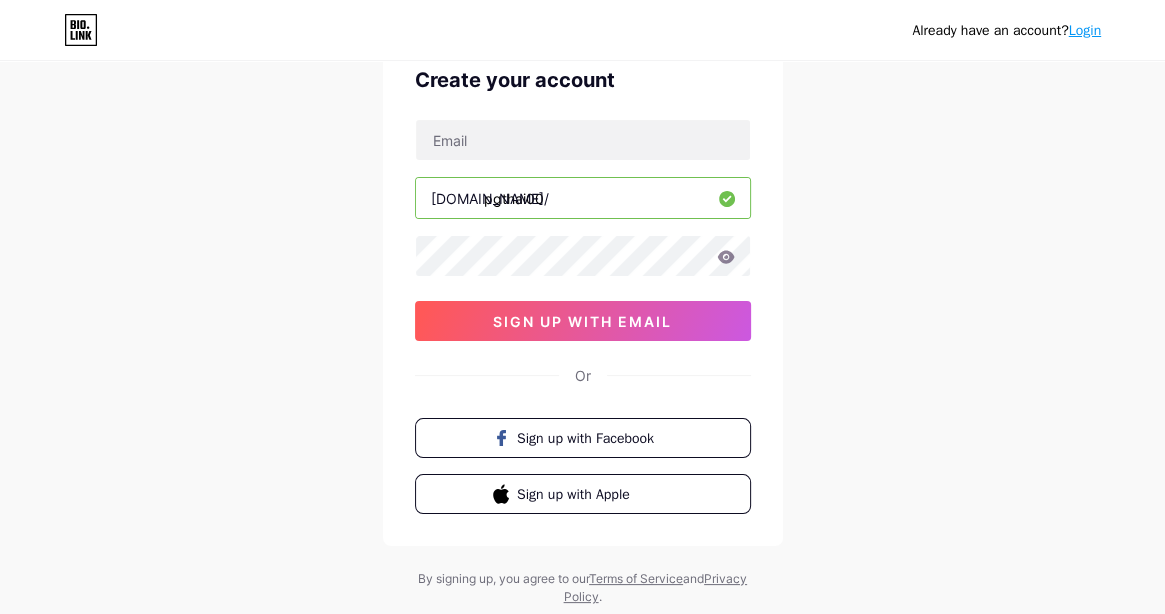 scroll, scrollTop: 100, scrollLeft: 0, axis: vertical 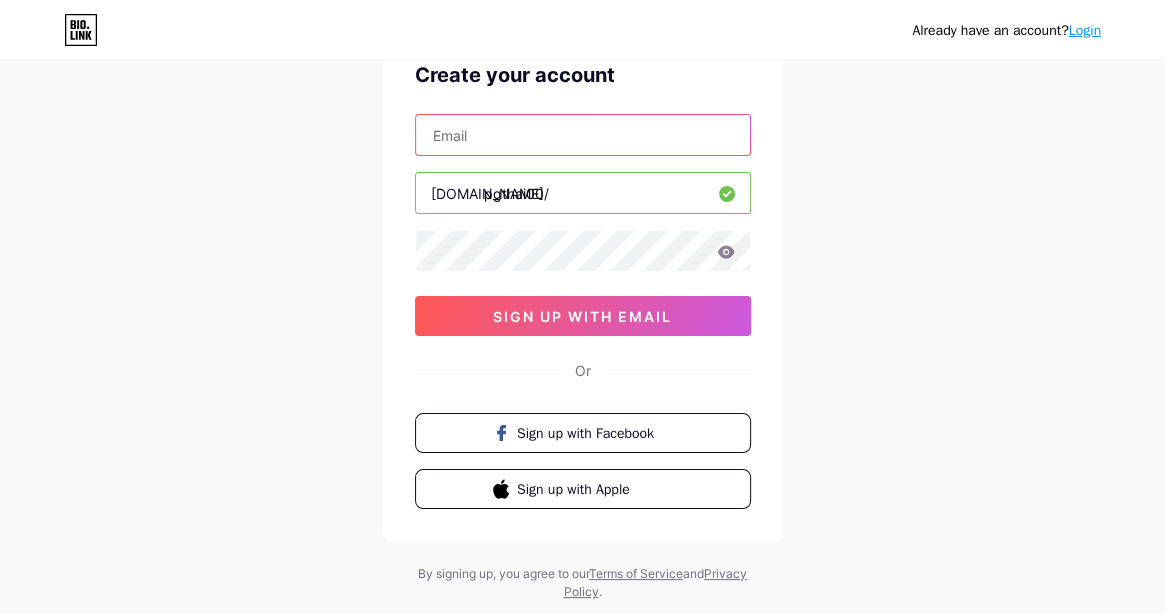 click at bounding box center [583, 135] 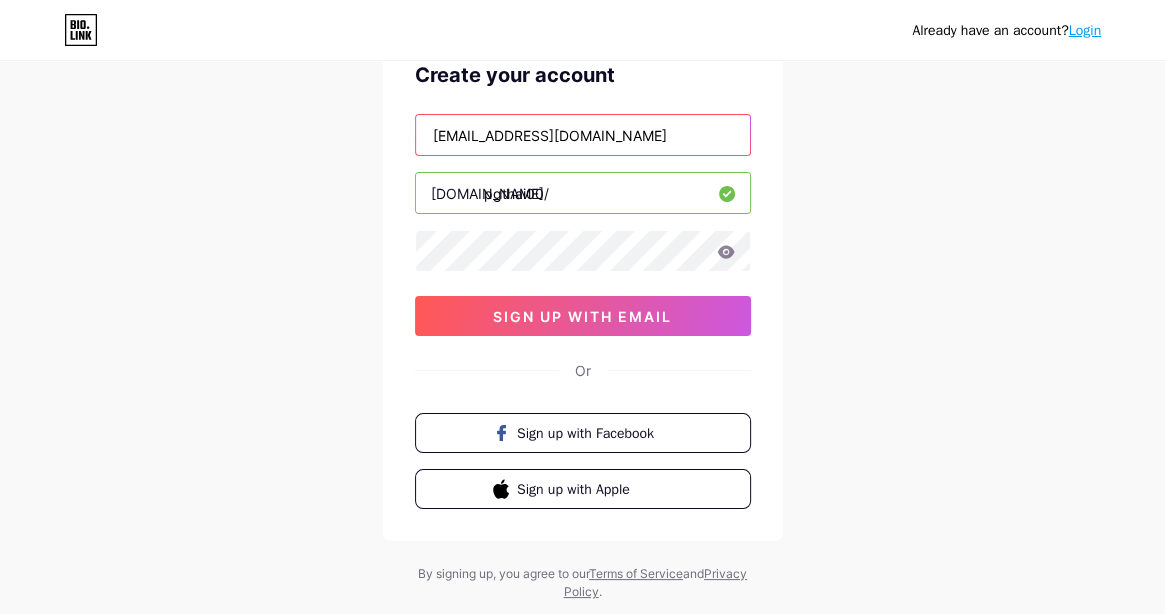 type on "[EMAIL_ADDRESS][DOMAIN_NAME]" 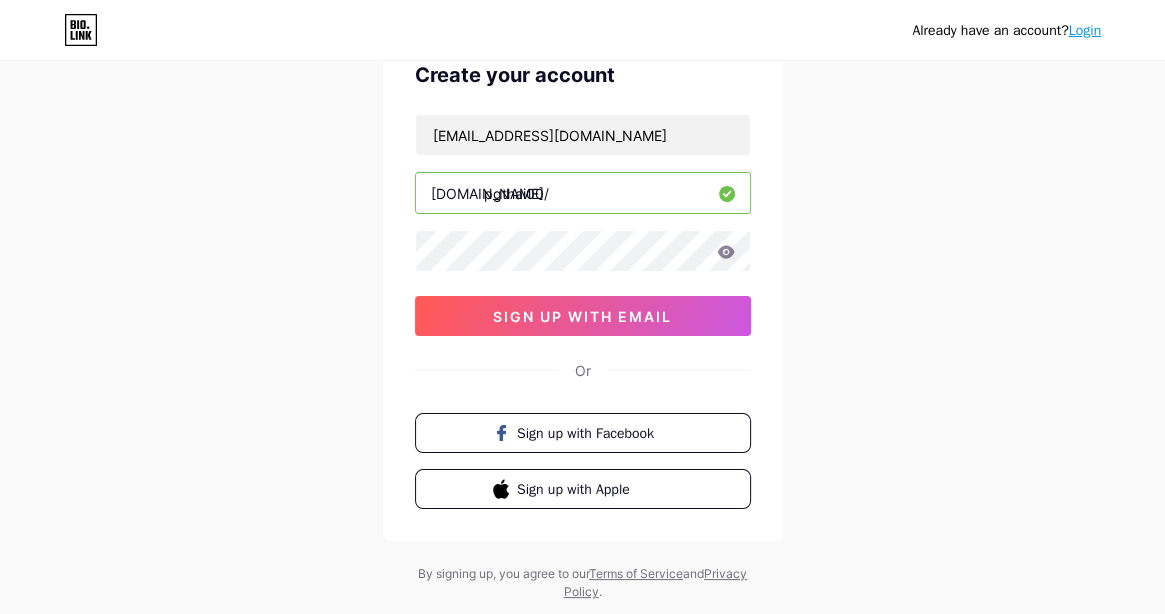 click on "Already have an account?  Login   Create your account     [EMAIL_ADDRESS][DOMAIN_NAME]     [DOMAIN_NAME]/   pgthai00                     sign up with email         Or       Sign up with Facebook
Sign up with Apple
By signing up, you agree to our  Terms of Service  and  Privacy Policy ." at bounding box center [582, 282] 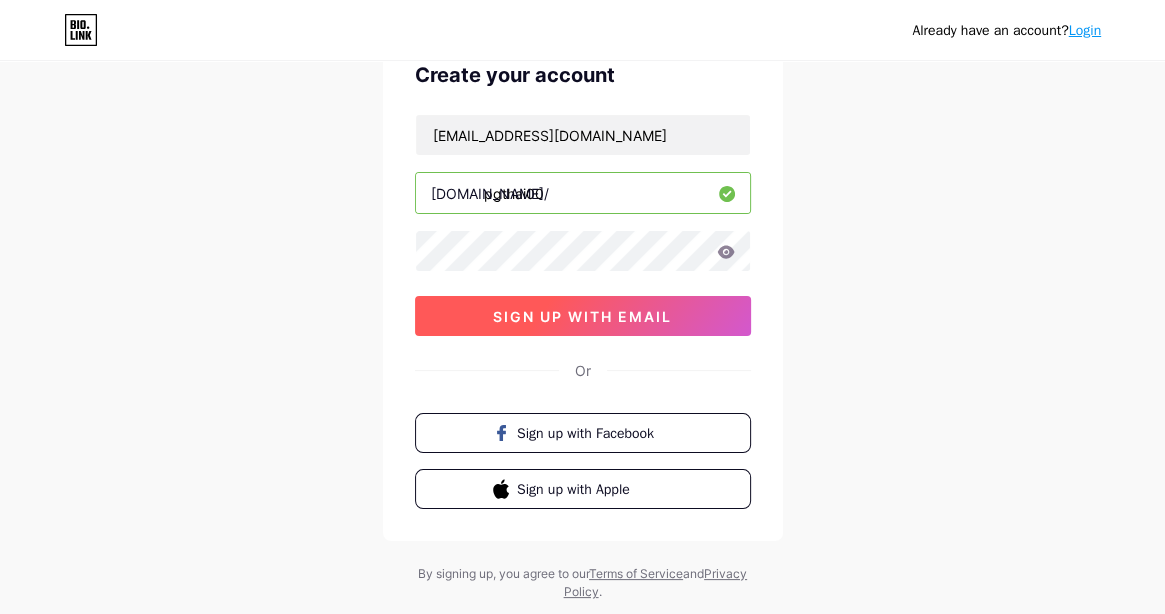 click on "sign up with email" at bounding box center [583, 316] 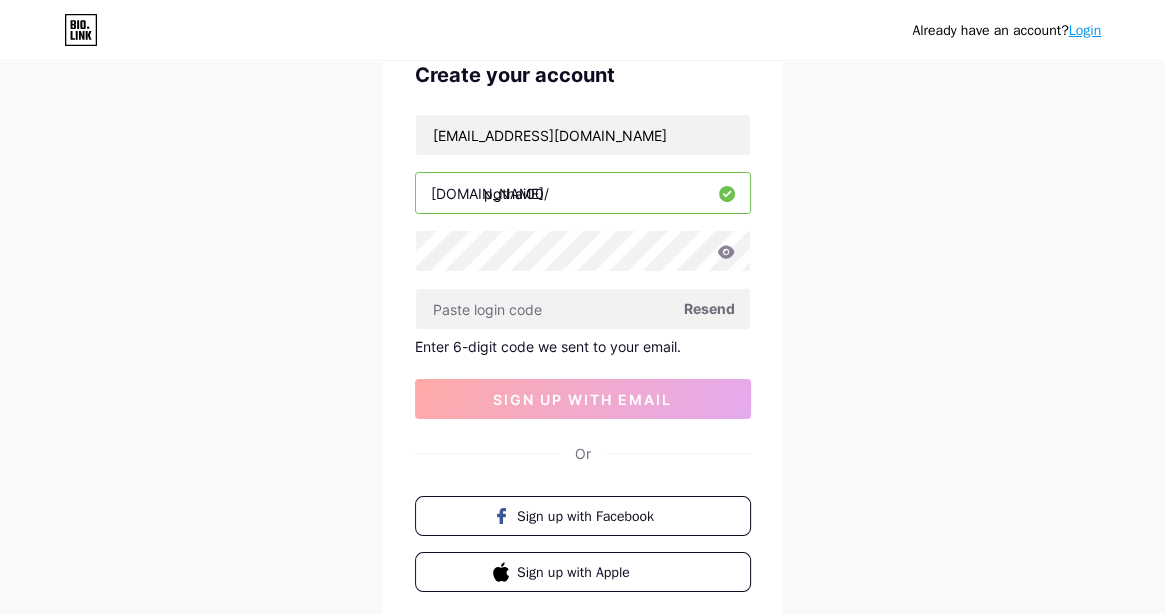 click on "Already have an account?  Login   Create your account     [EMAIL_ADDRESS][DOMAIN_NAME]     [DOMAIN_NAME]/   pgthai00                 Resend     Enter 6-digit code we sent to your email.         sign up with email         Or       Sign up with Facebook
Sign up with Apple
By signing up, you agree to our  Terms of Service  and  Privacy Policy ." at bounding box center [582, 324] 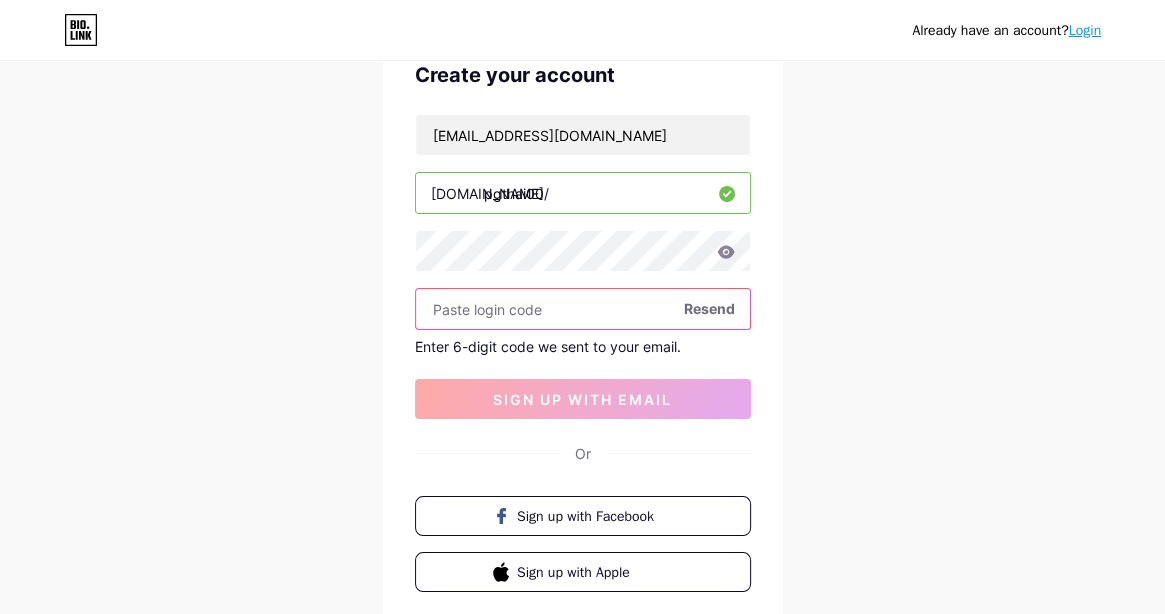 click at bounding box center (583, 309) 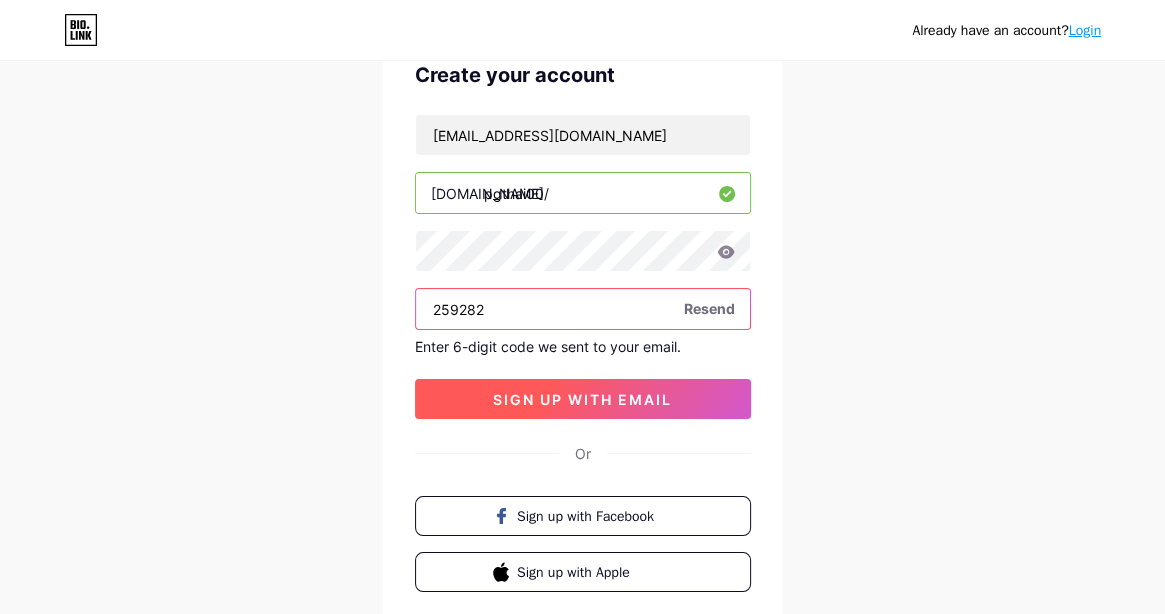 type on "259282" 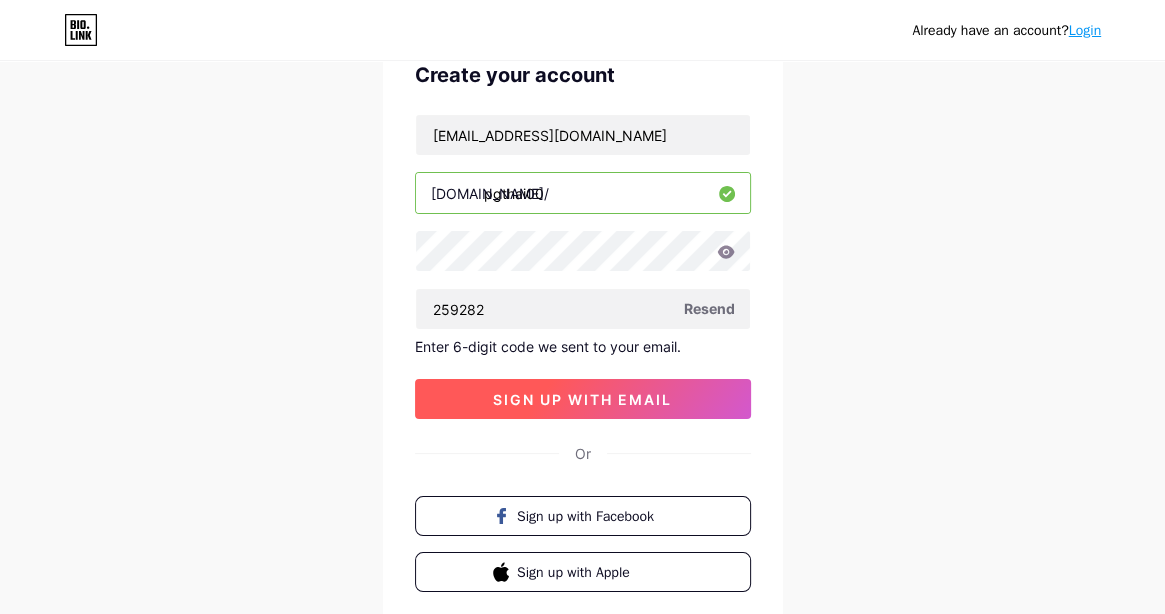 click on "sign up with email" at bounding box center (582, 399) 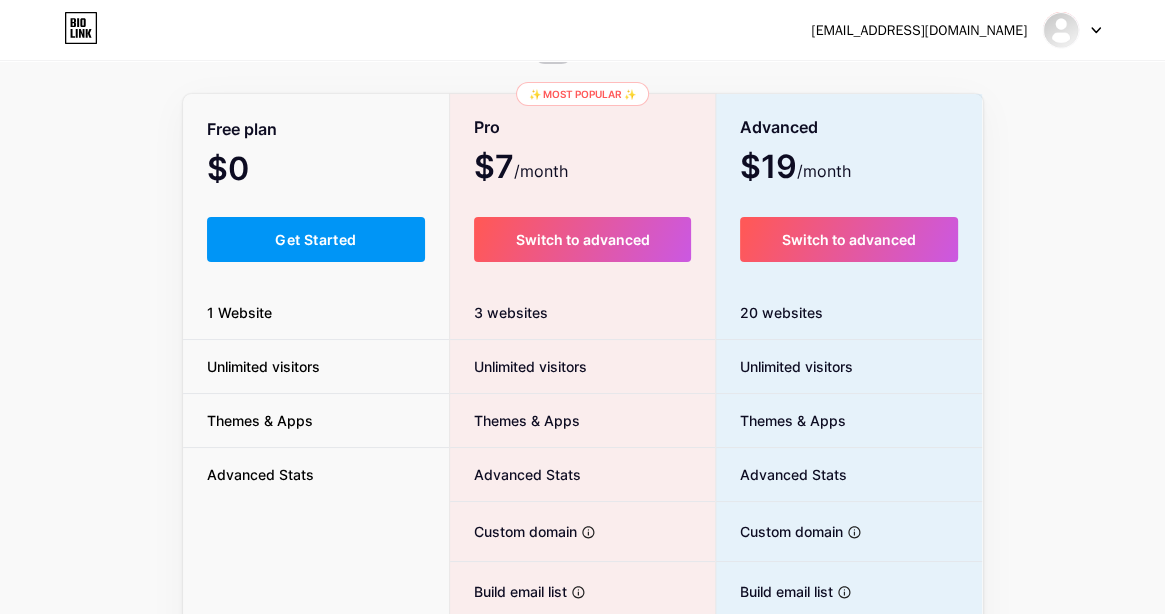 scroll, scrollTop: 0, scrollLeft: 0, axis: both 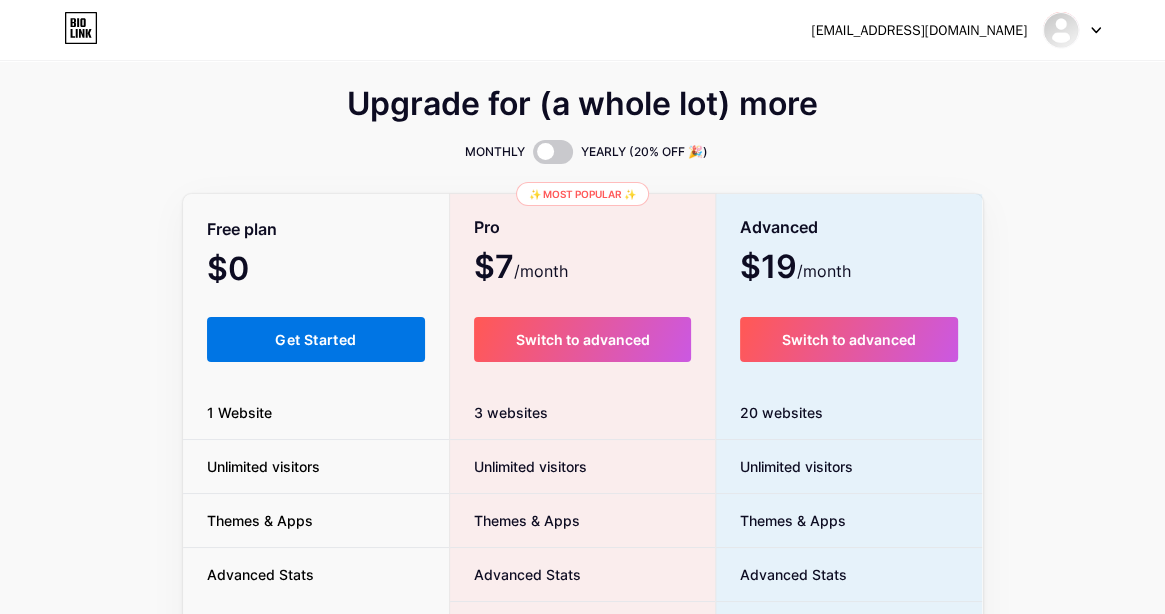 click on "Get Started" at bounding box center [316, 339] 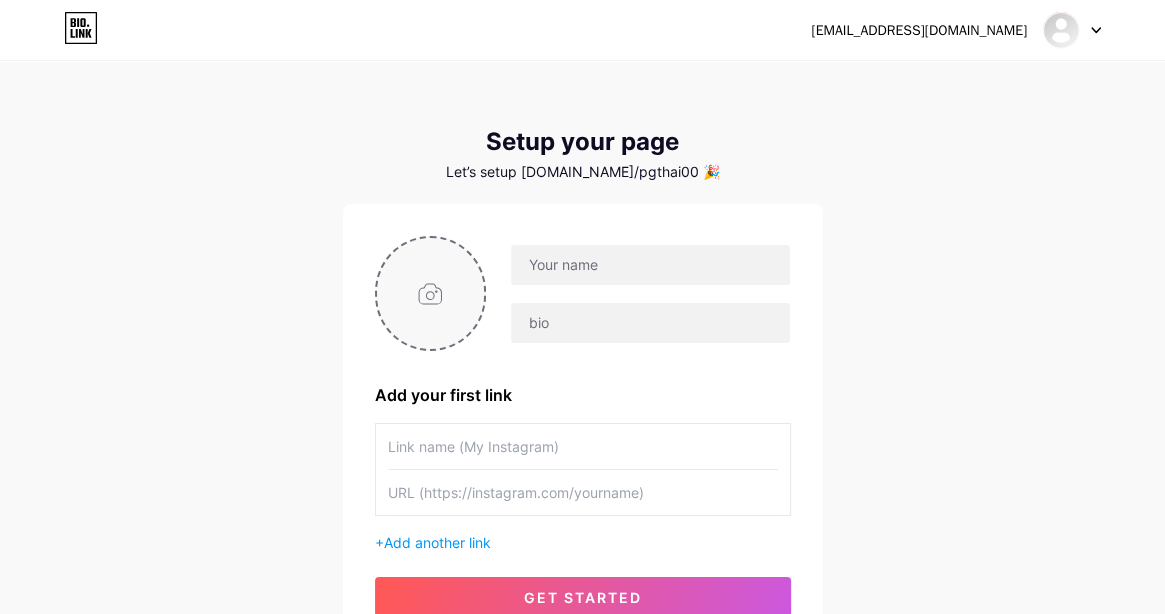 click at bounding box center [431, 293] 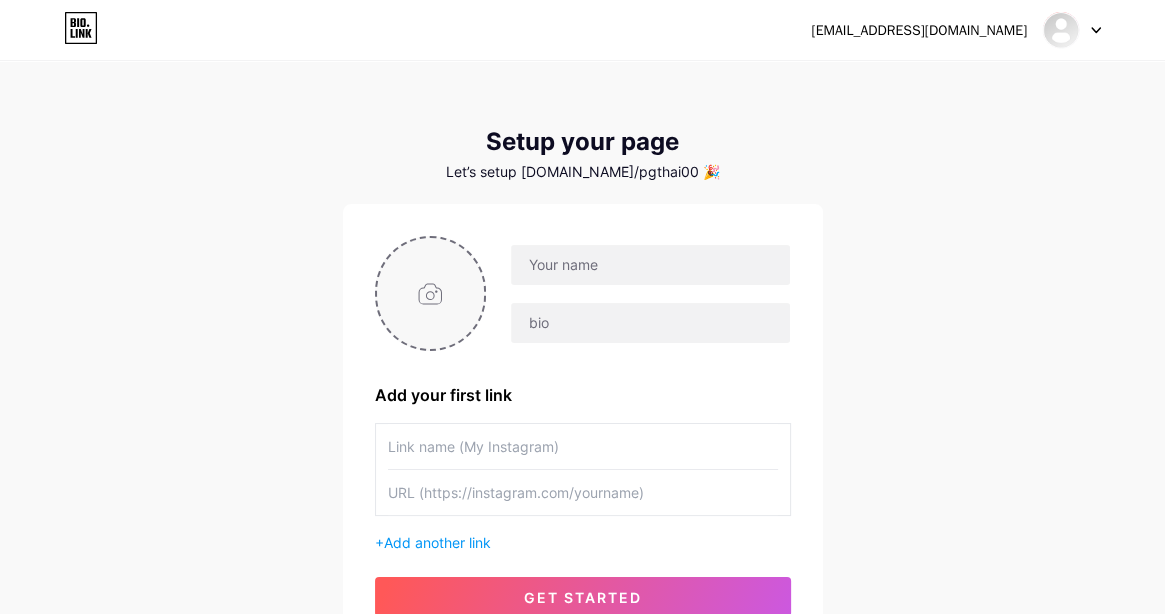 type on "C:\fakepath\navbar.jpg" 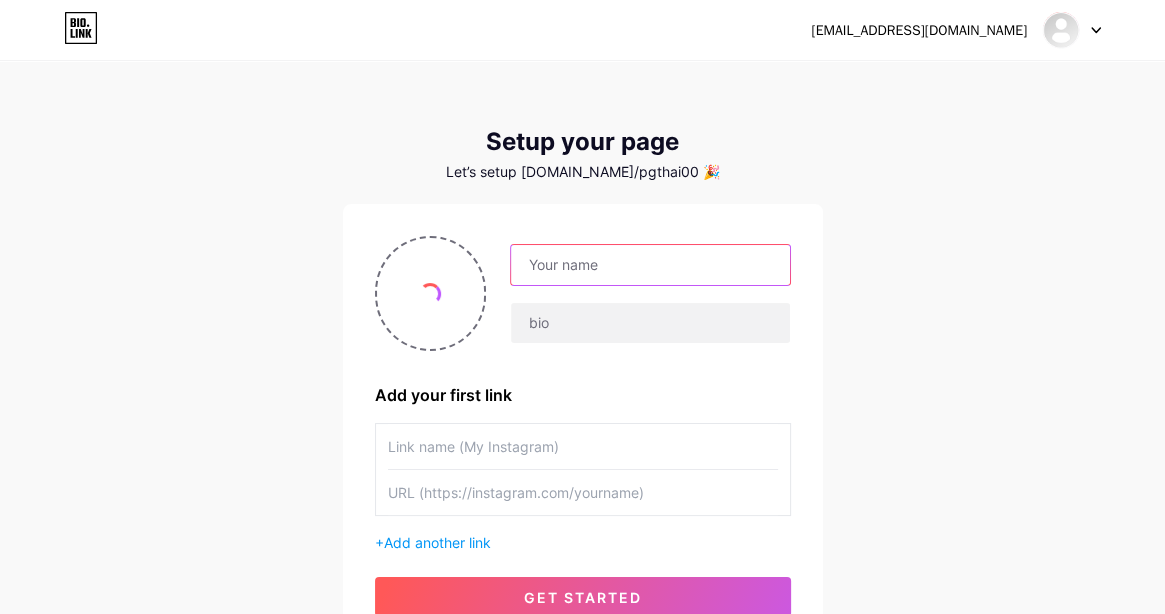 click at bounding box center [650, 265] 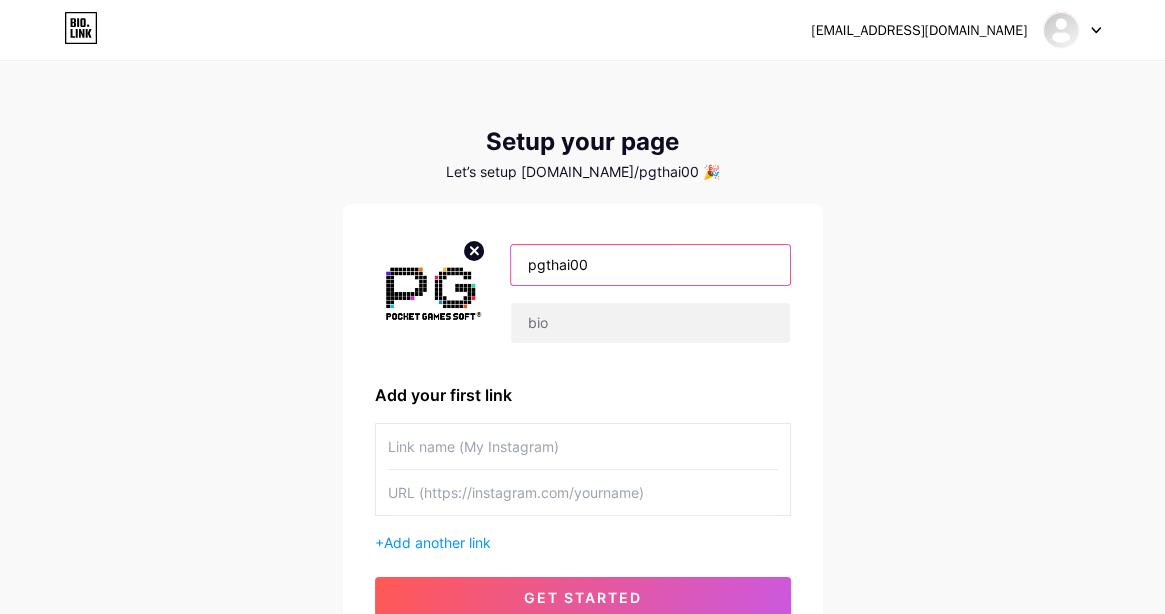 type on "pgthai00" 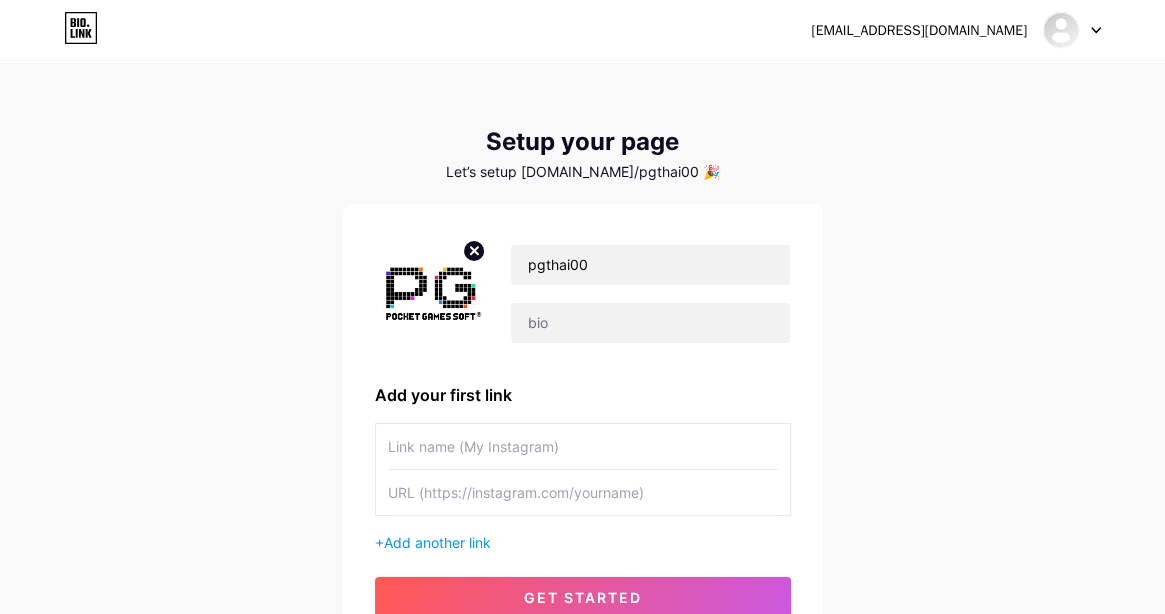 click on "[EMAIL_ADDRESS][DOMAIN_NAME]           Dashboard     Logout   Setup your page   Let’s setup [DOMAIN_NAME]/pgthai00 🎉               pgthai00         Add your first link
+  Add another link     get started" at bounding box center [582, 356] 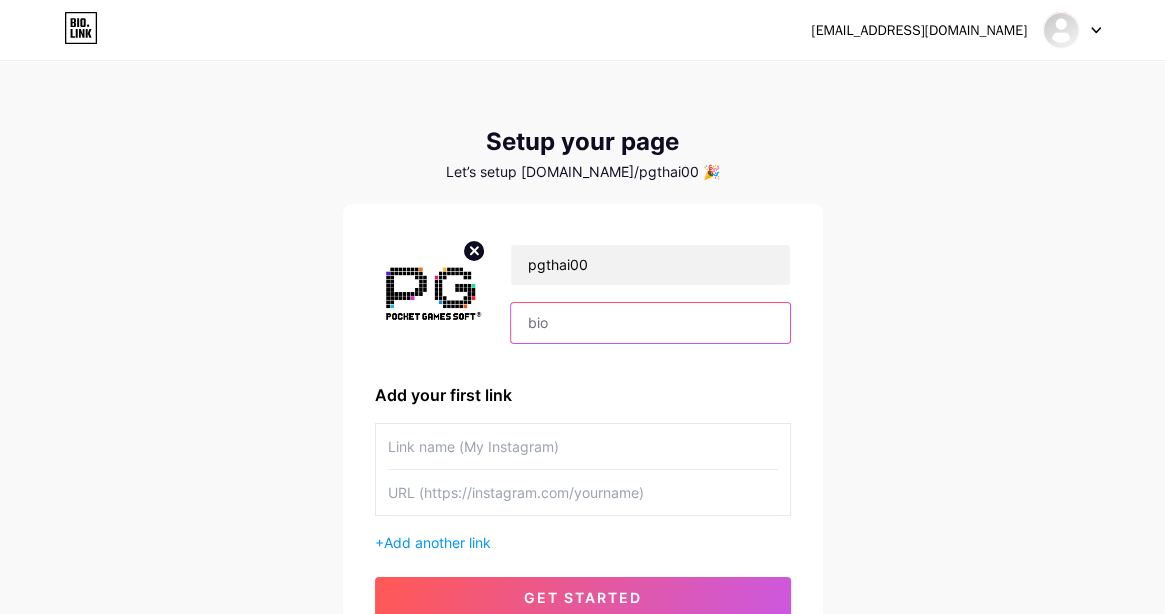 click at bounding box center [650, 323] 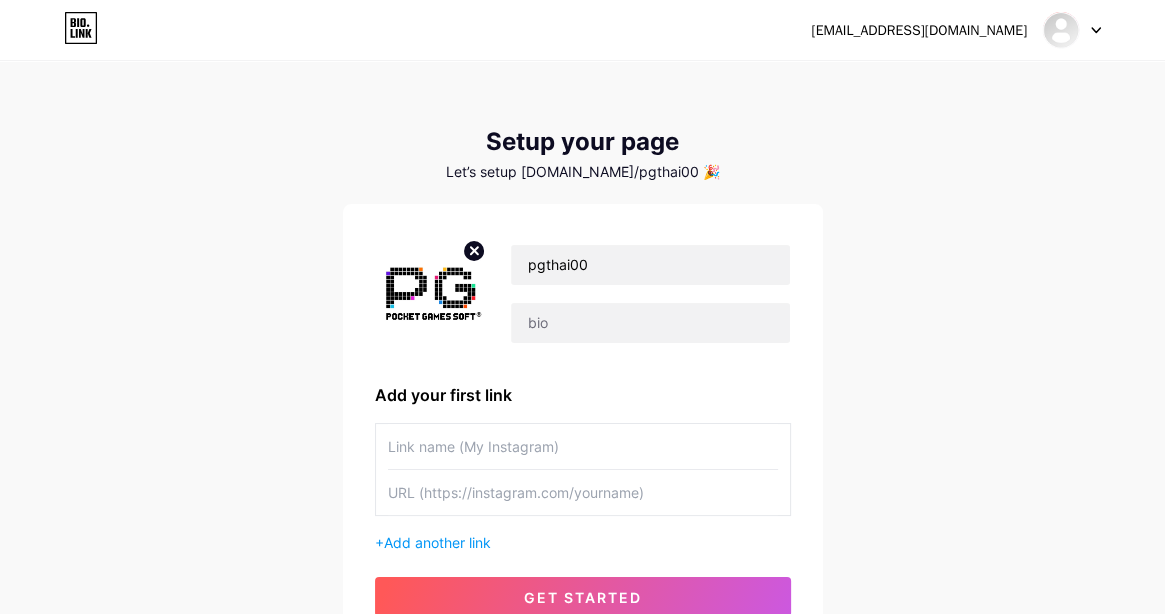 click on "[EMAIL_ADDRESS][DOMAIN_NAME]           Dashboard     Logout   Setup your page   Let’s setup [DOMAIN_NAME]/pgthai00 🎉               pgthai00         Add your first link
+  Add another link     get started" at bounding box center [582, 356] 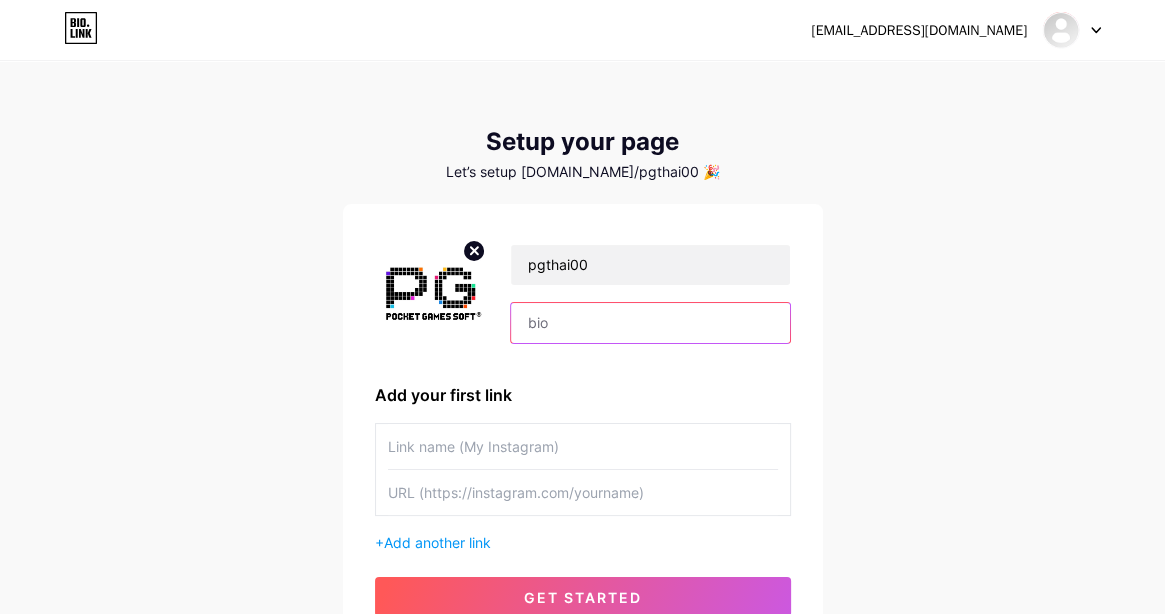 click at bounding box center [650, 323] 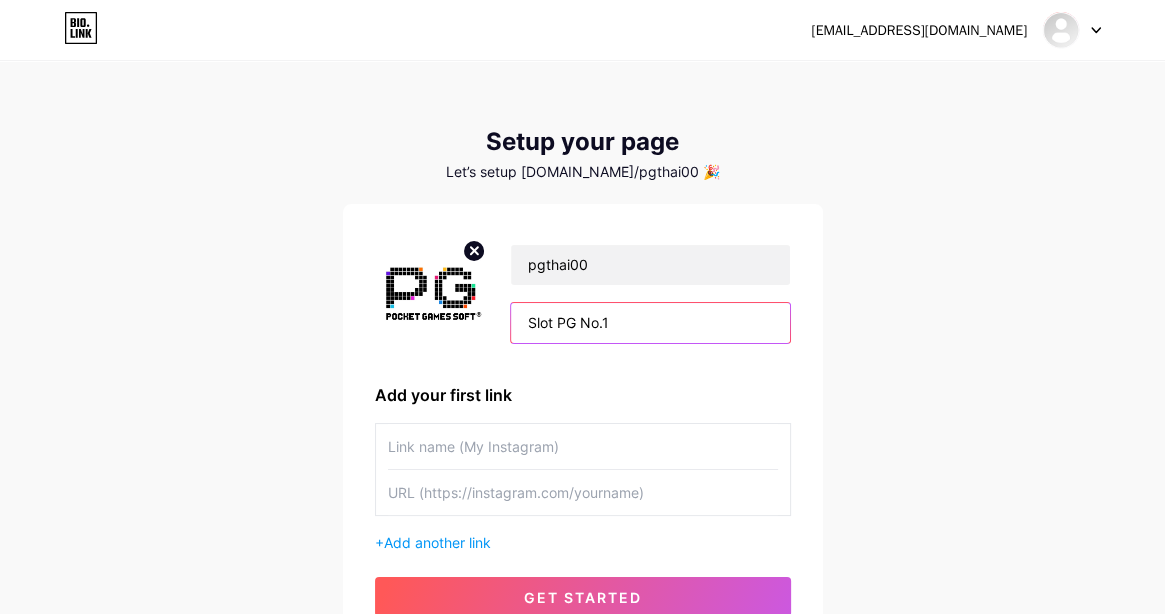 type on "Slot PG No.1" 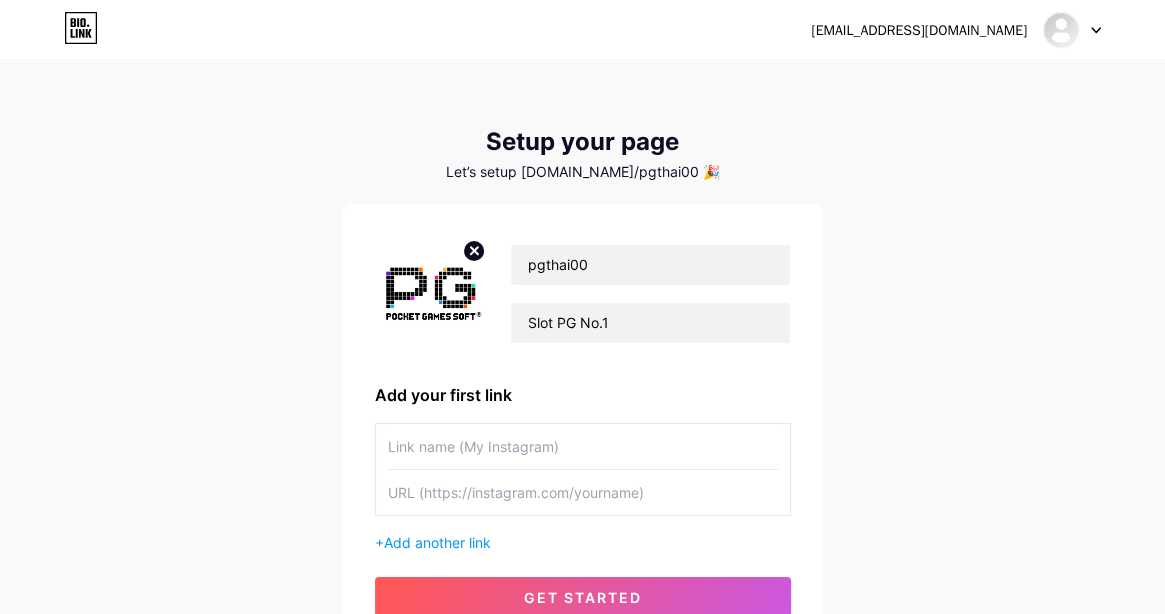 click at bounding box center (583, 446) 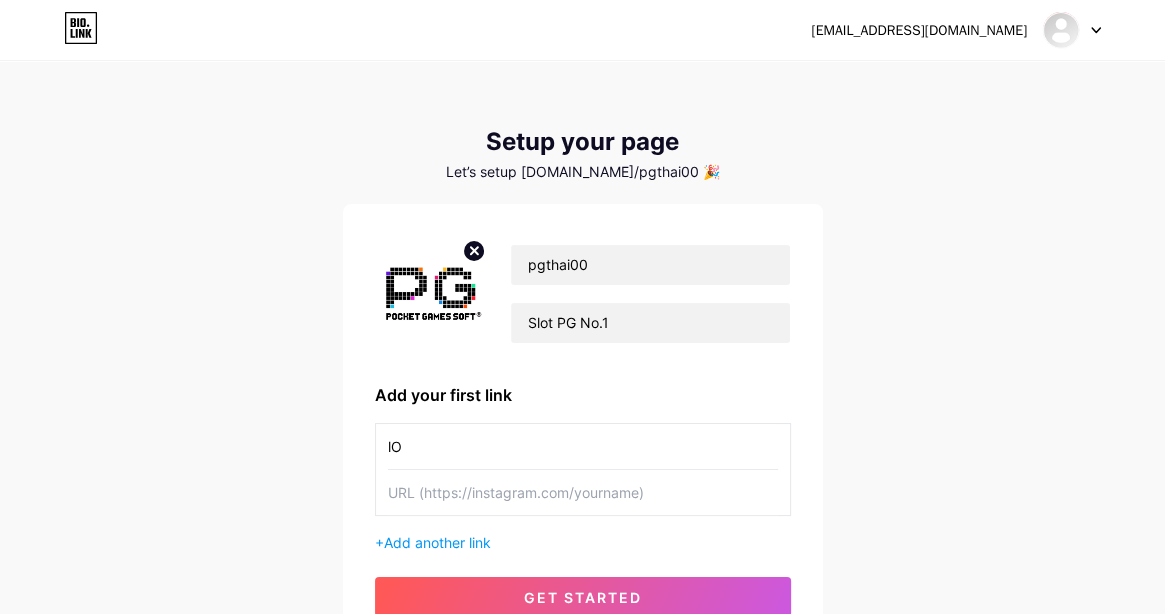 type on "l" 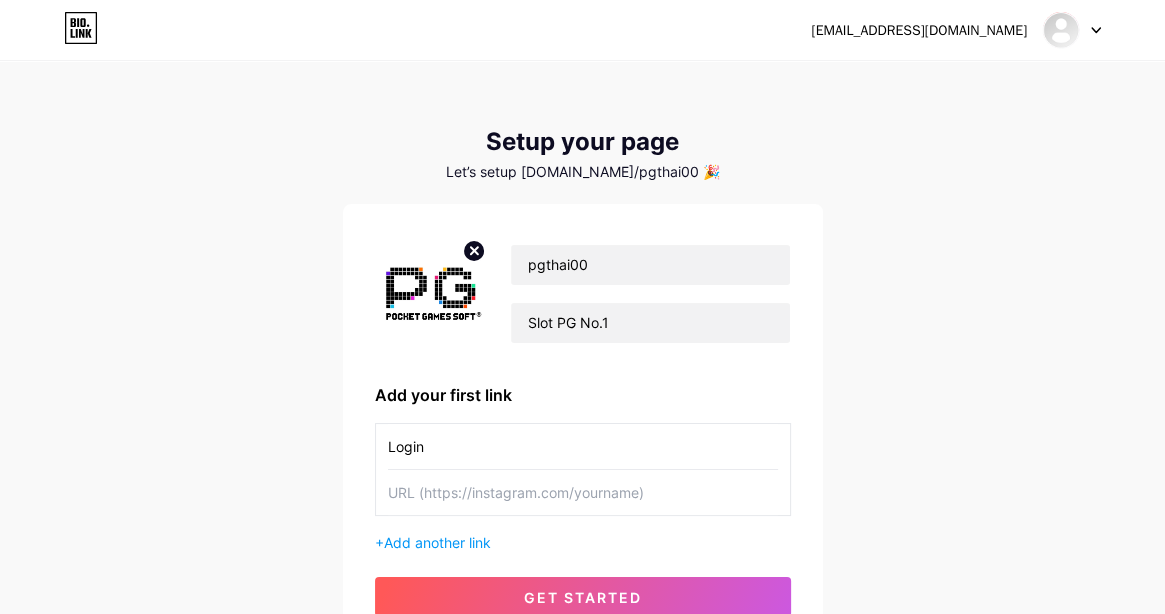 type on "Login" 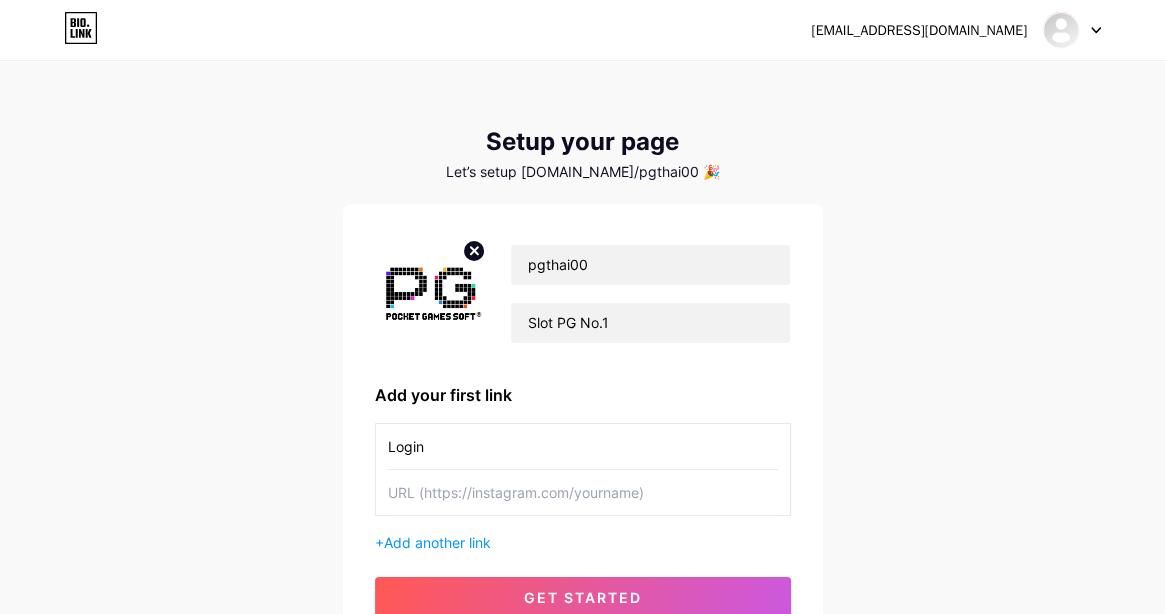 click at bounding box center (583, 492) 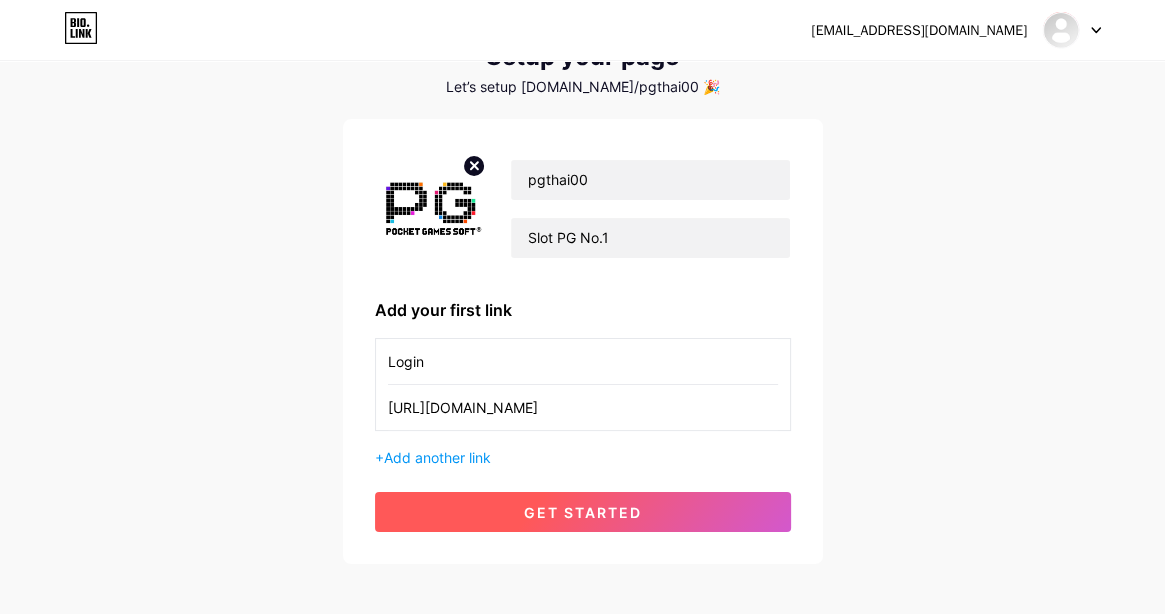 scroll, scrollTop: 100, scrollLeft: 0, axis: vertical 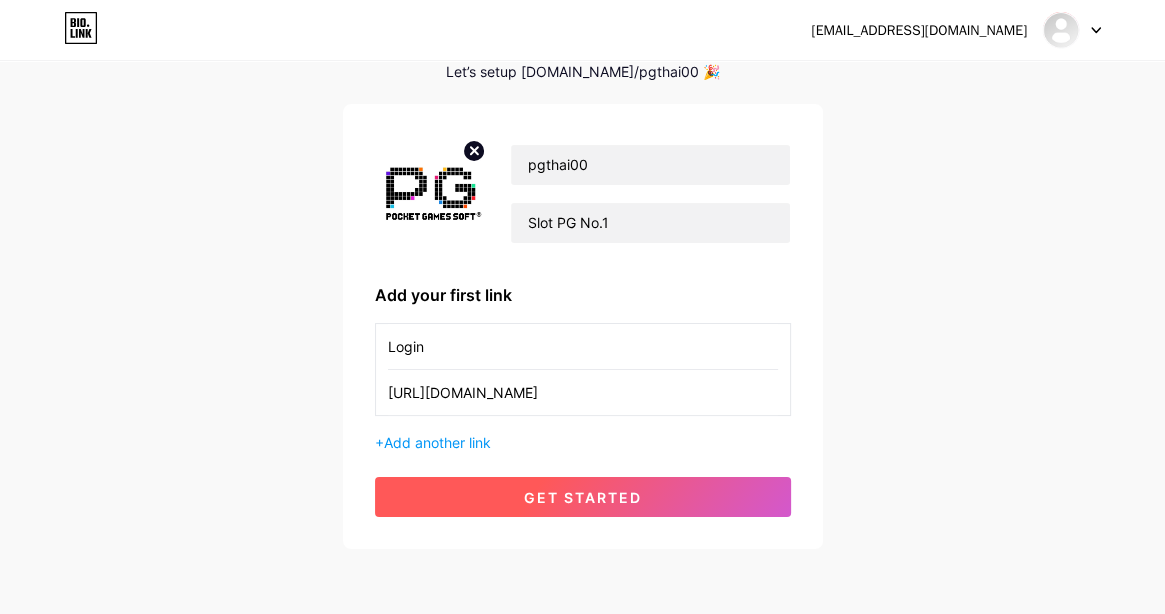 type on "[URL][DOMAIN_NAME]" 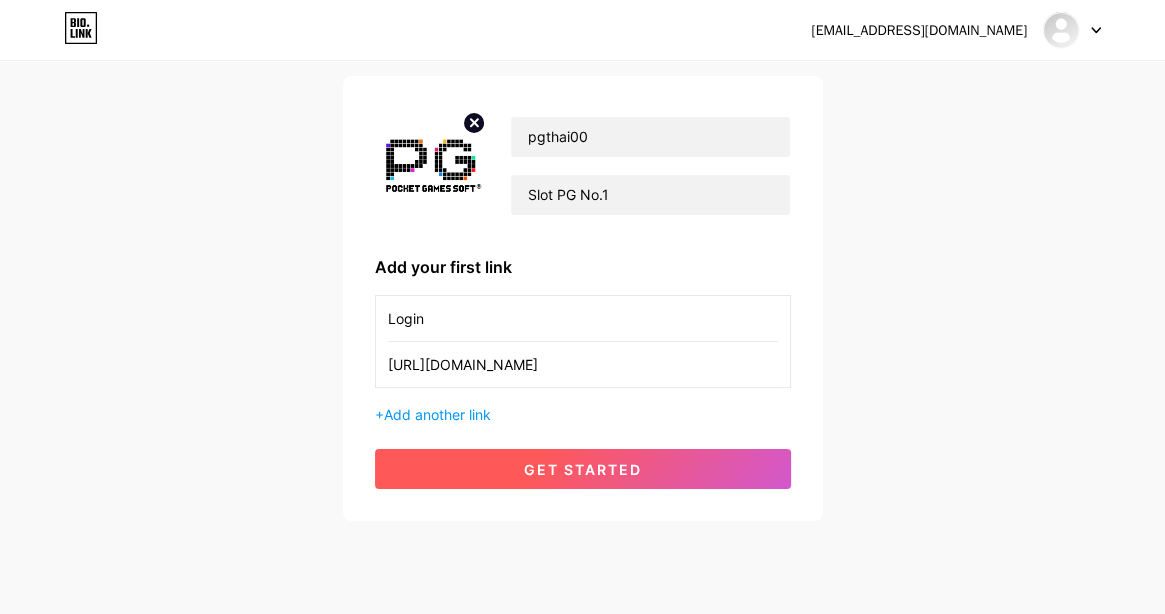 scroll, scrollTop: 179, scrollLeft: 0, axis: vertical 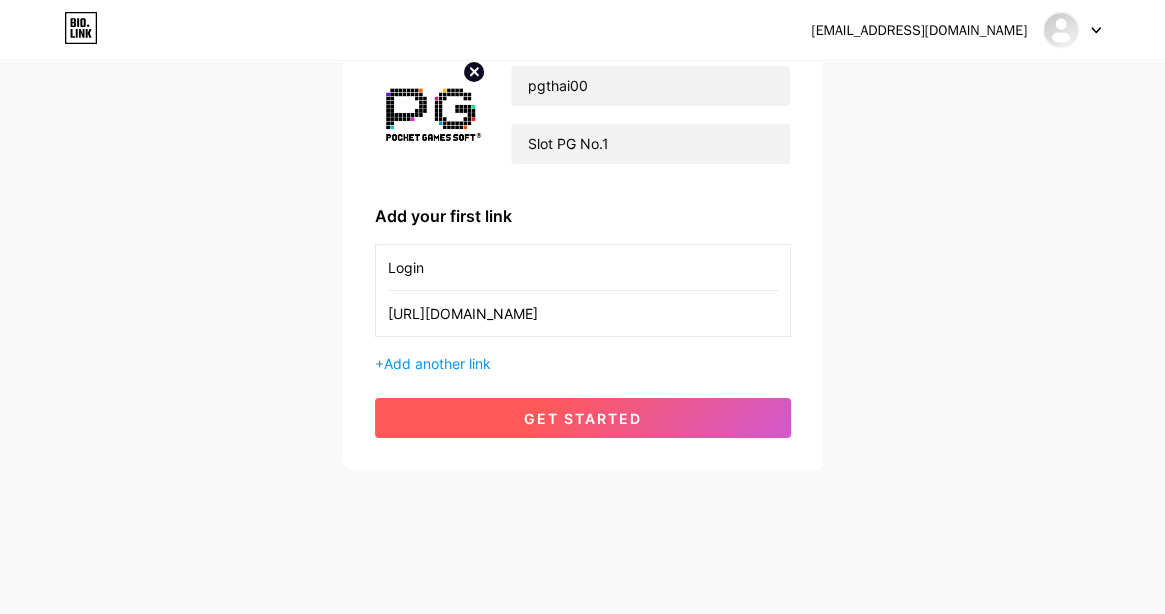 click on "get started" at bounding box center (583, 418) 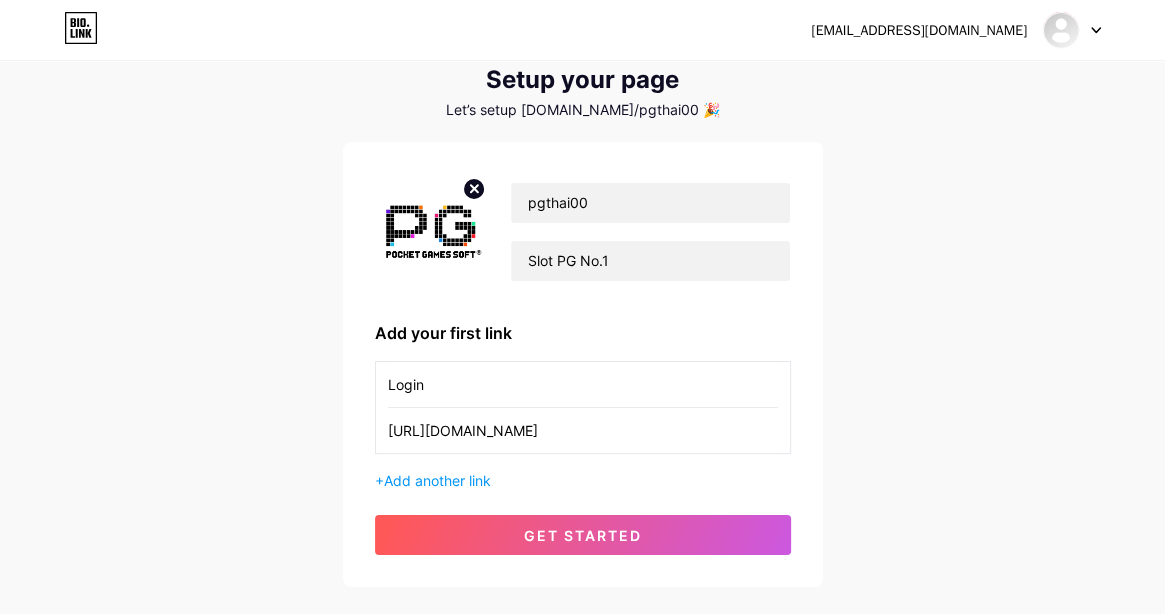 scroll, scrollTop: 179, scrollLeft: 0, axis: vertical 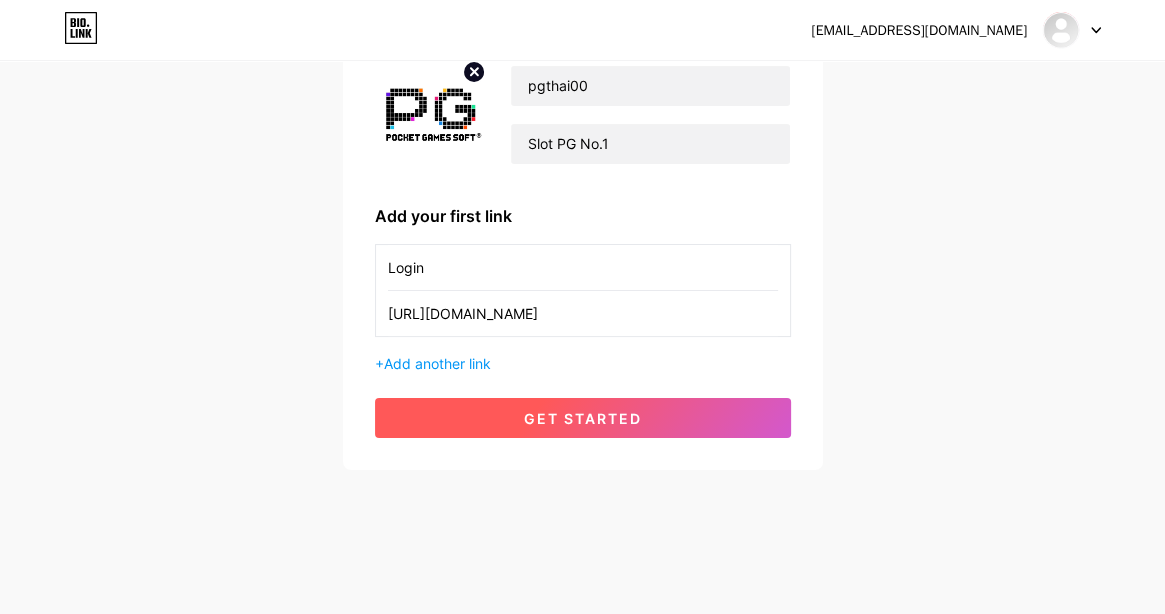 click on "get started" at bounding box center [583, 418] 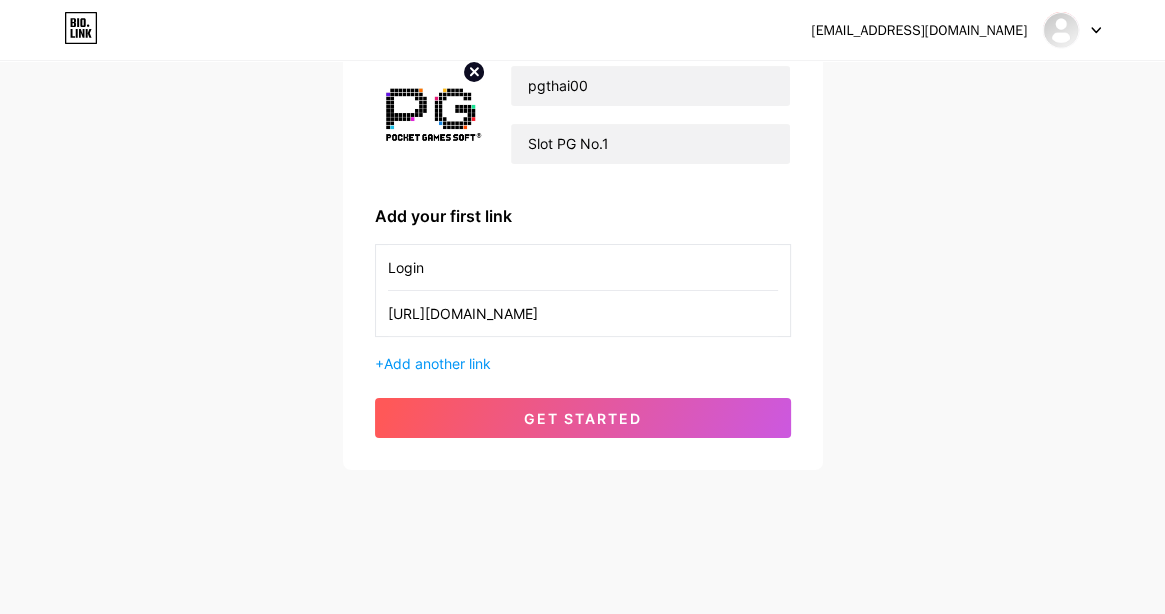 click on "[URL][DOMAIN_NAME]" at bounding box center (583, 313) 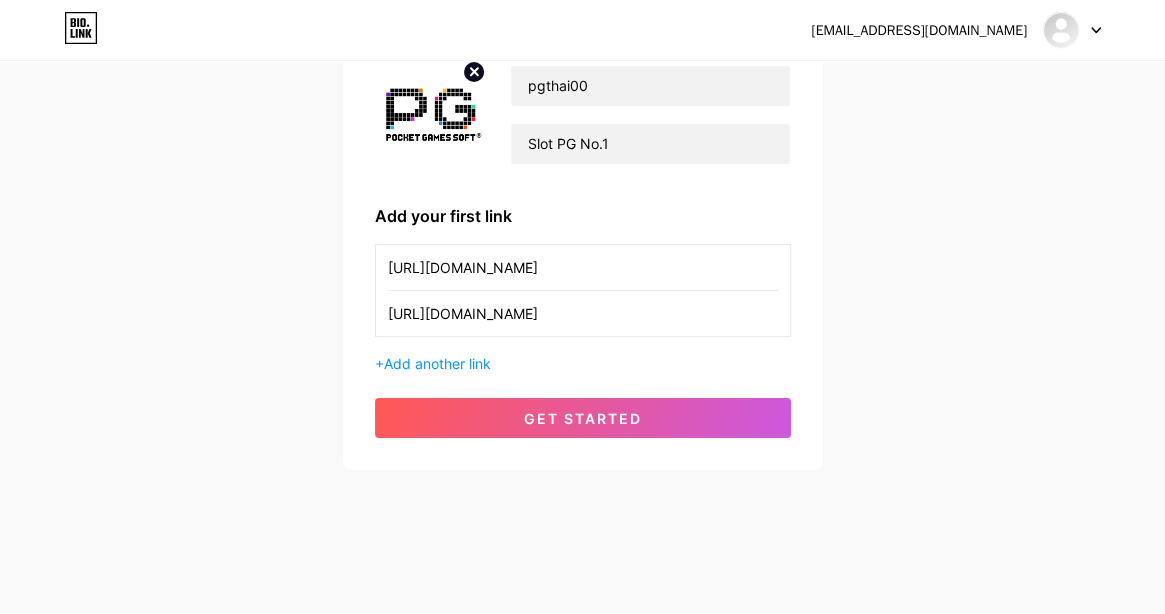 click on "[URL][DOMAIN_NAME]" at bounding box center (583, 313) 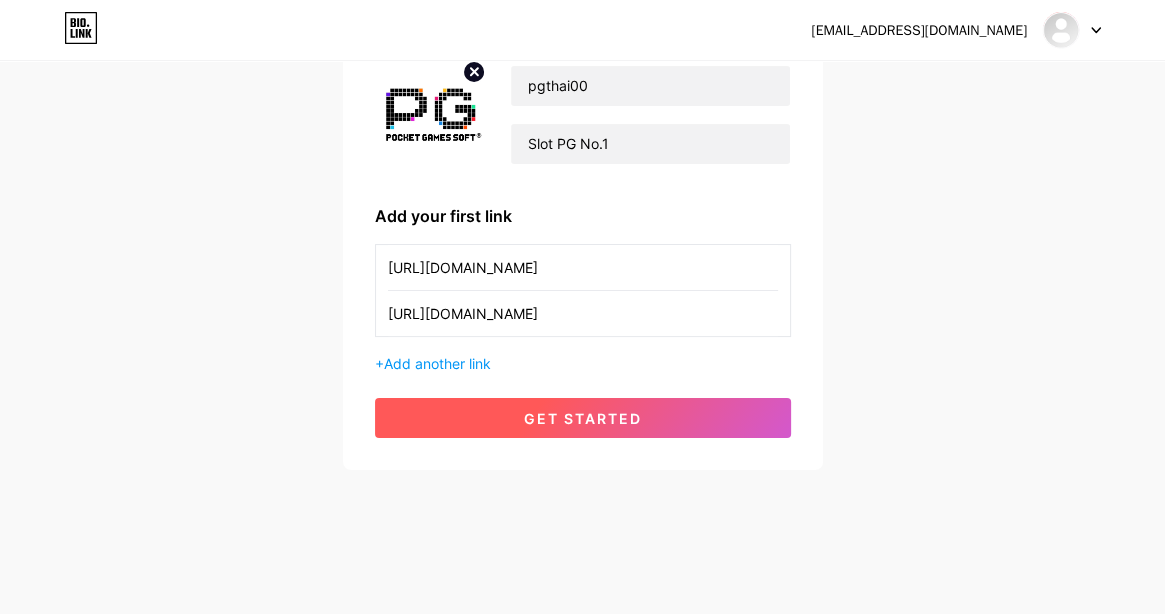 click on "get started" at bounding box center [583, 418] 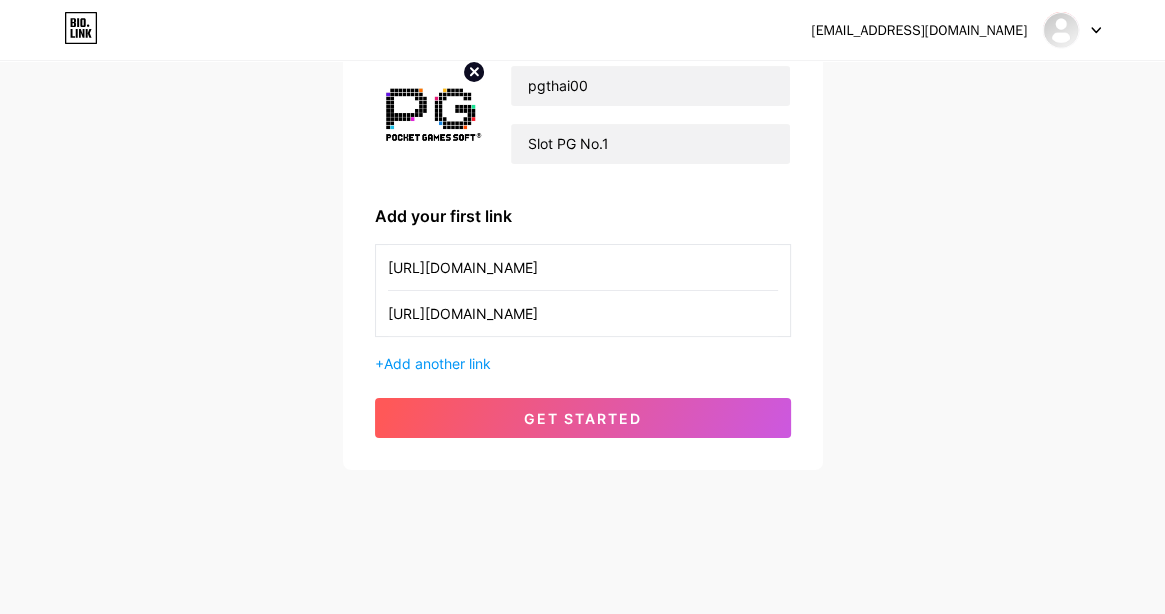 click on "[URL][DOMAIN_NAME]" at bounding box center (583, 267) 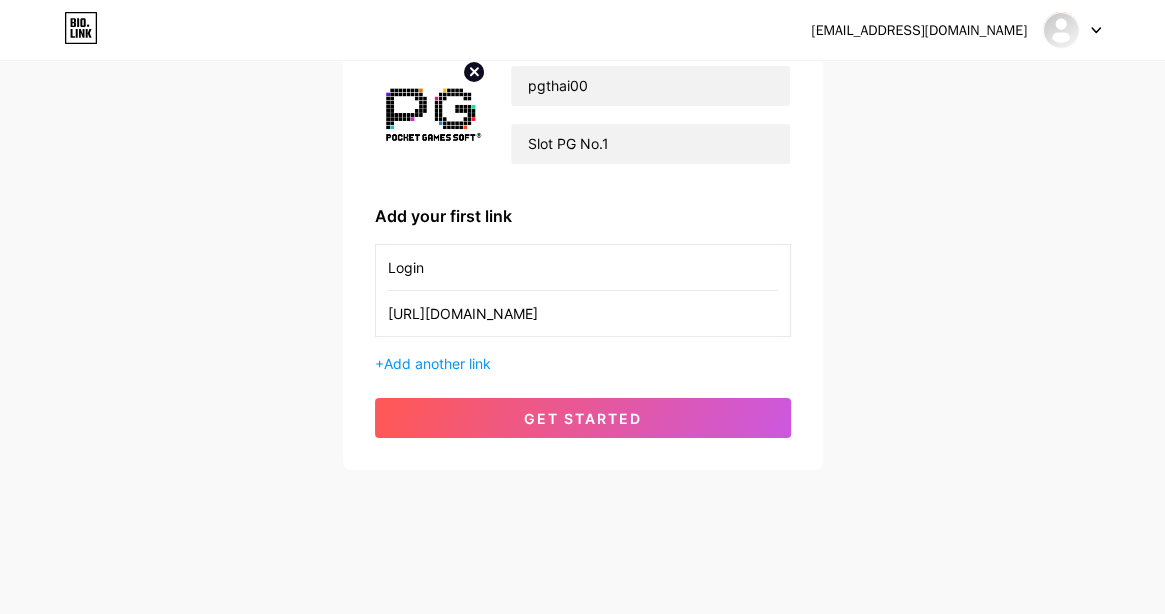 type on "Login" 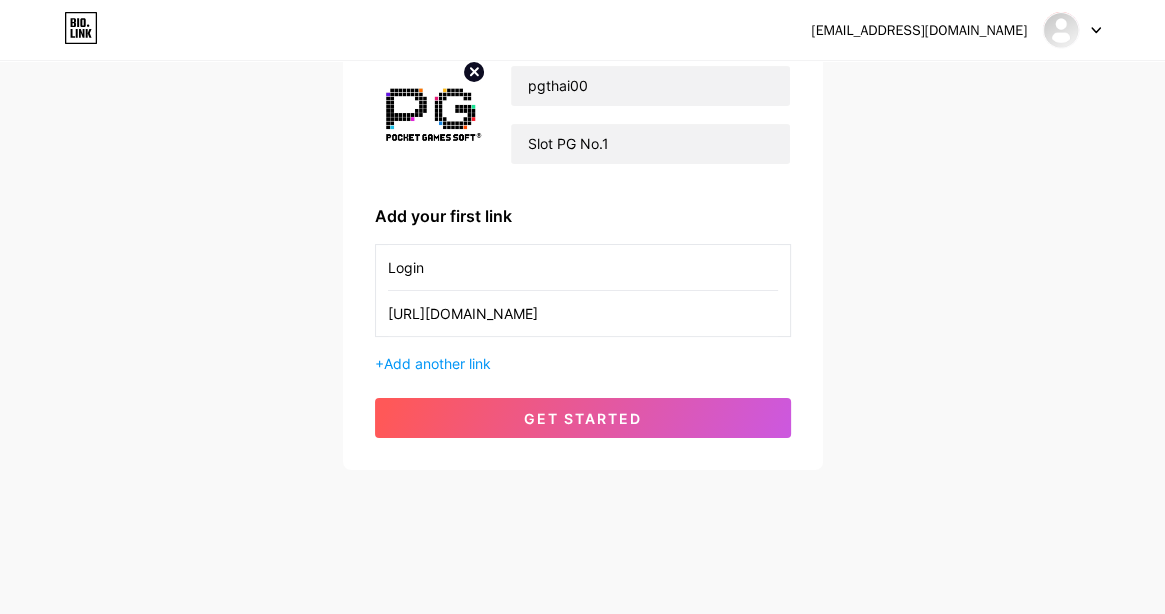 paste on "[DOMAIN_NAME][URL]" 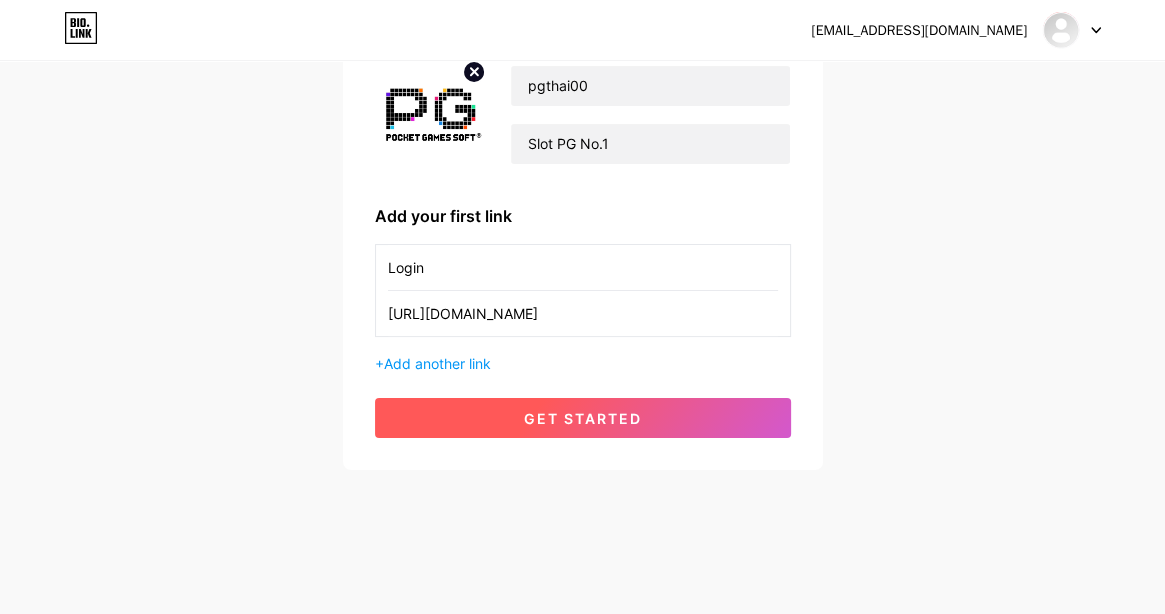 type on "[URL][DOMAIN_NAME]" 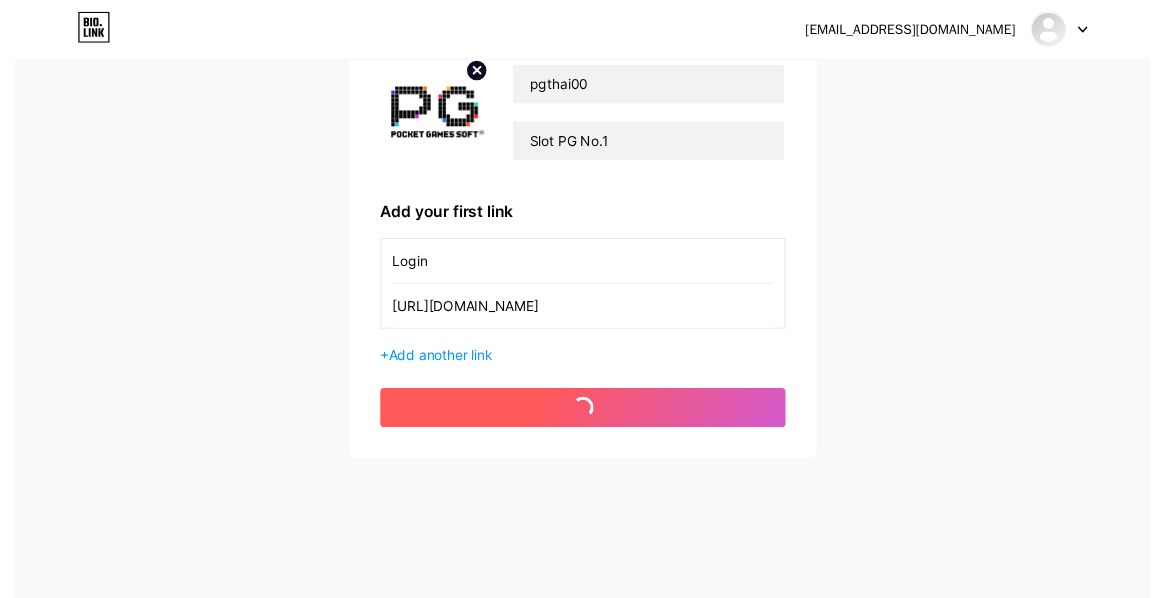 scroll, scrollTop: 0, scrollLeft: 0, axis: both 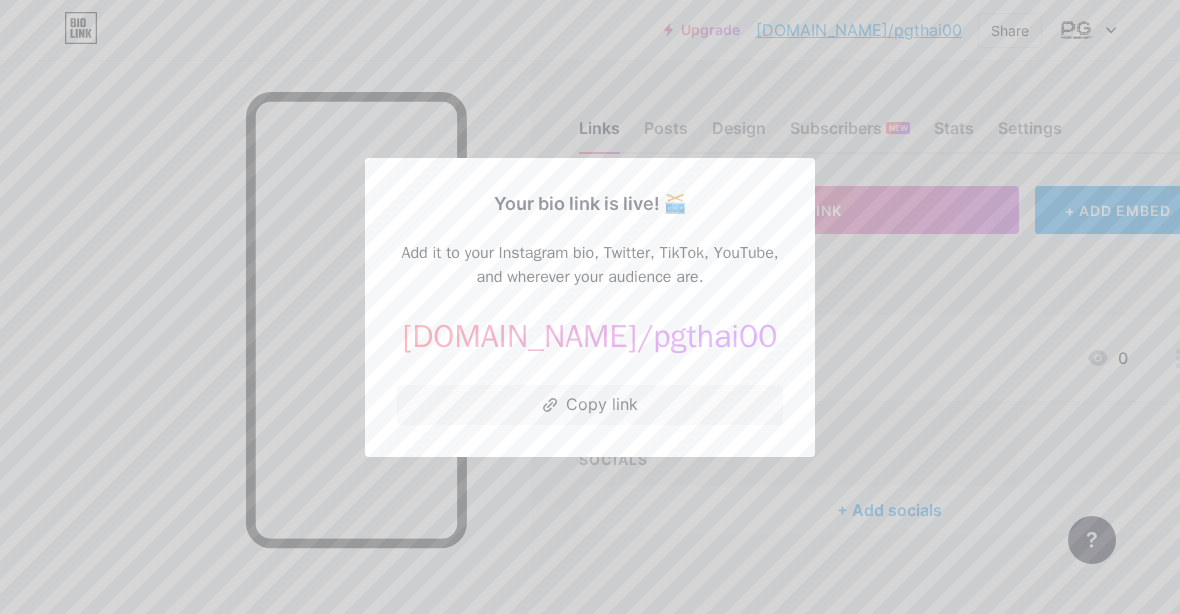 click at bounding box center [590, 307] 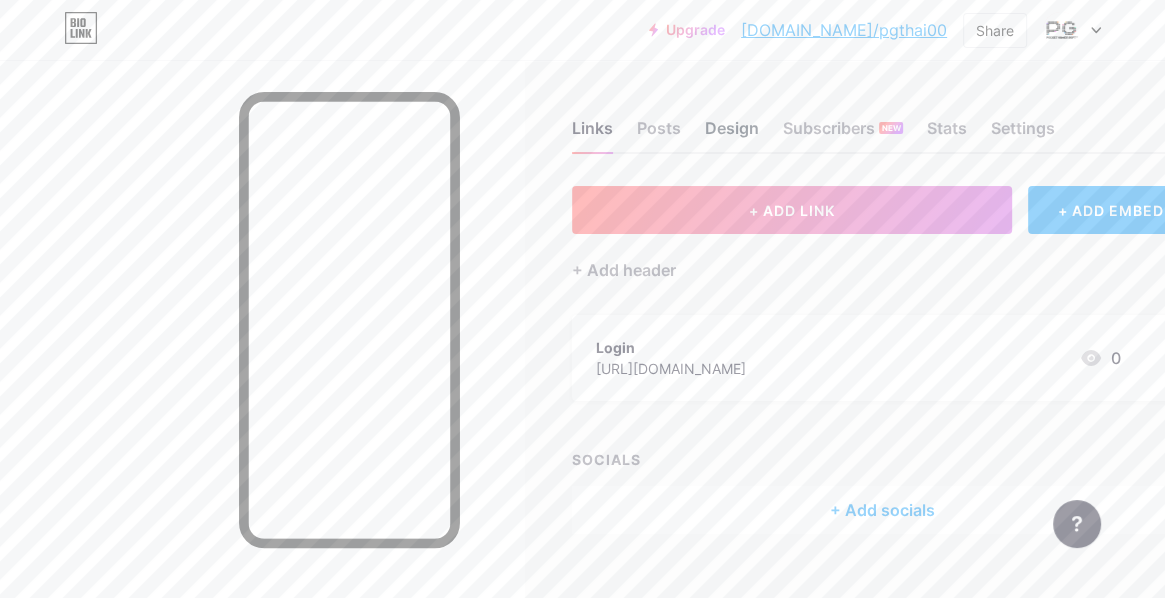 click on "Design" at bounding box center (732, 134) 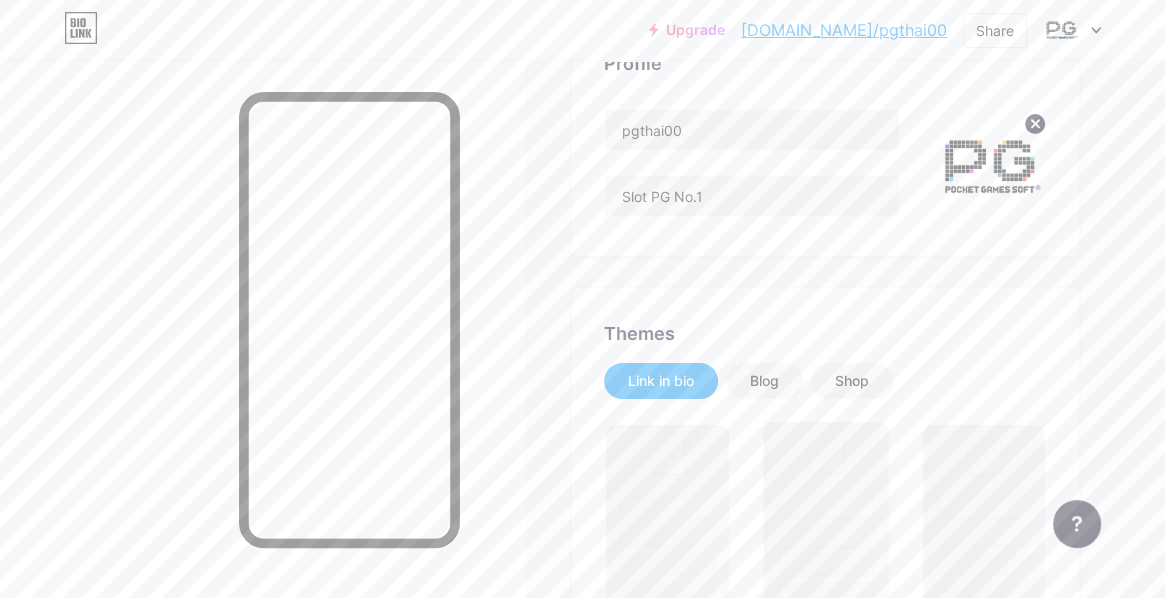 scroll, scrollTop: 400, scrollLeft: 0, axis: vertical 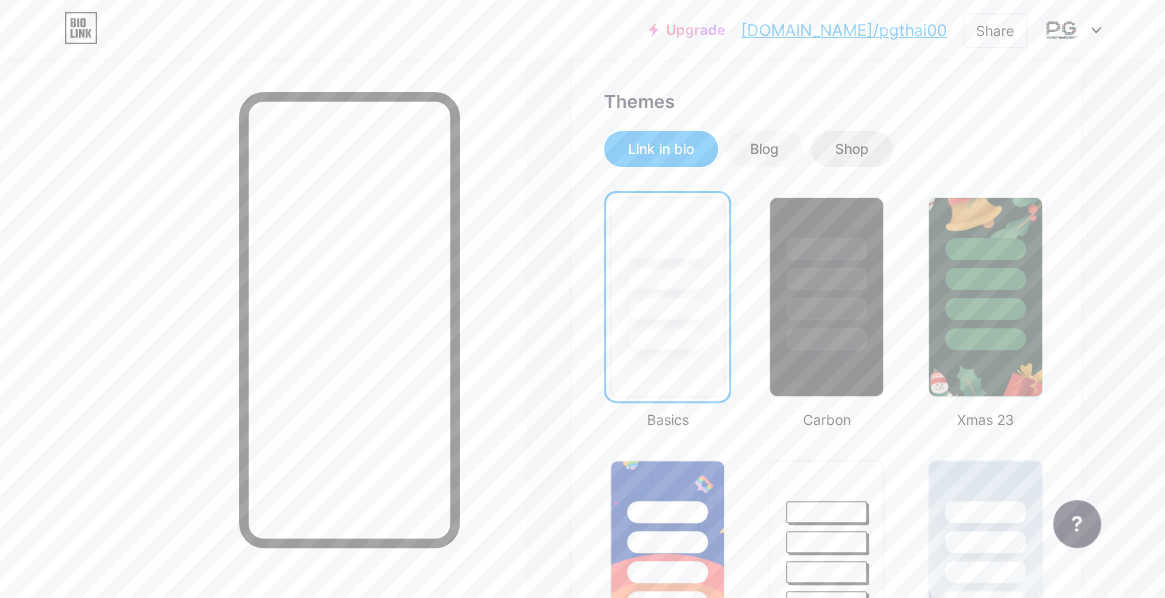 click on "Shop" at bounding box center (852, 149) 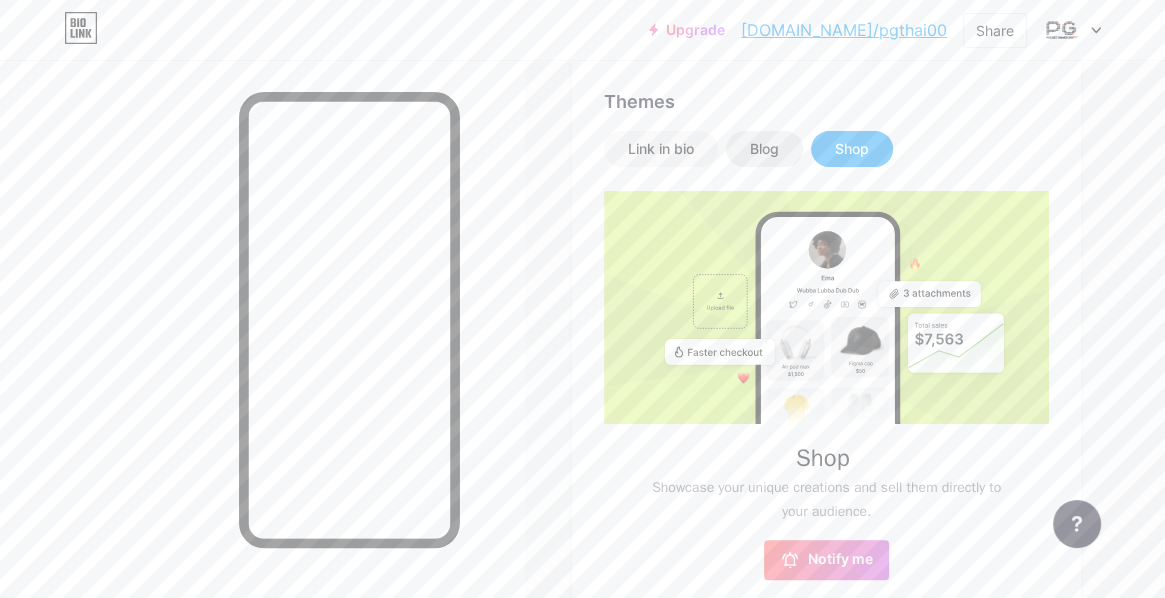 click on "Blog" at bounding box center (764, 149) 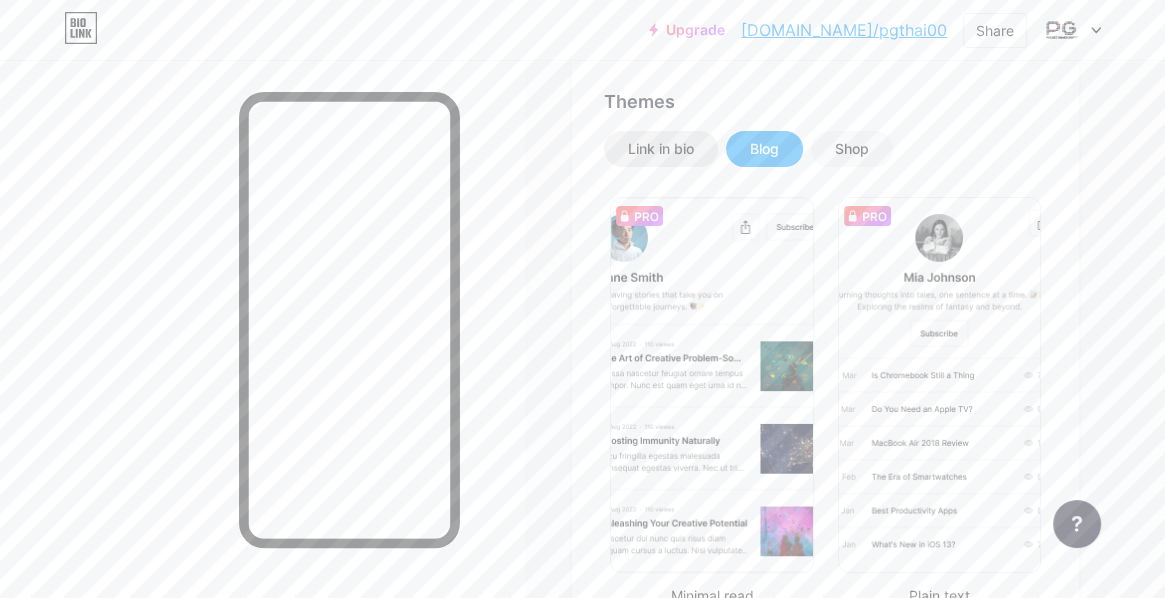 click on "Link in bio" at bounding box center [661, 149] 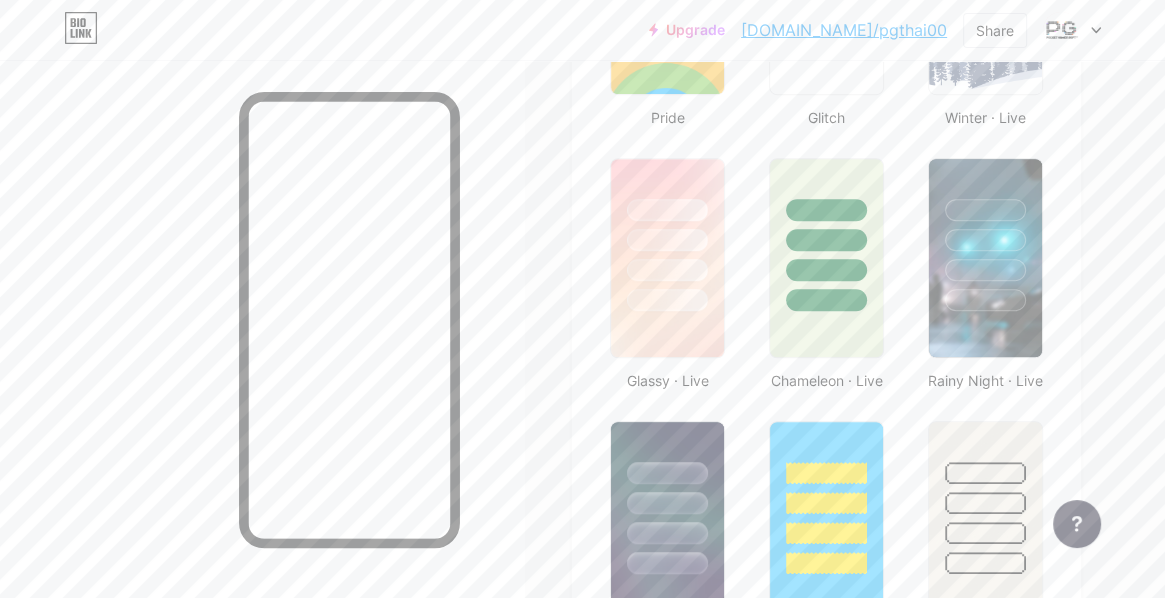 scroll, scrollTop: 1300, scrollLeft: 0, axis: vertical 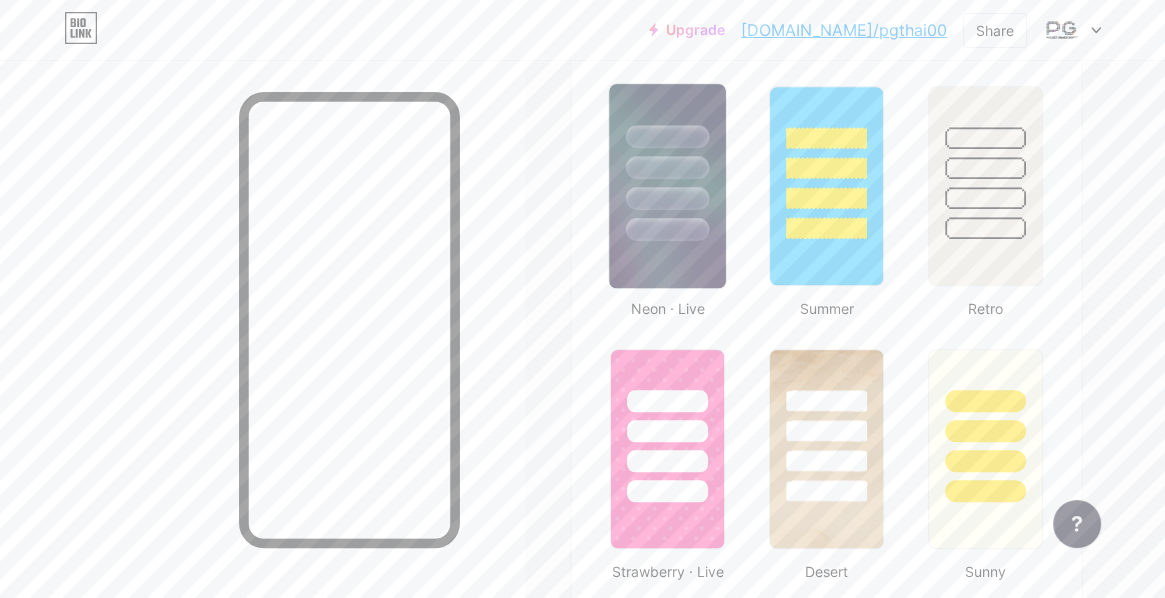 click at bounding box center (668, 186) 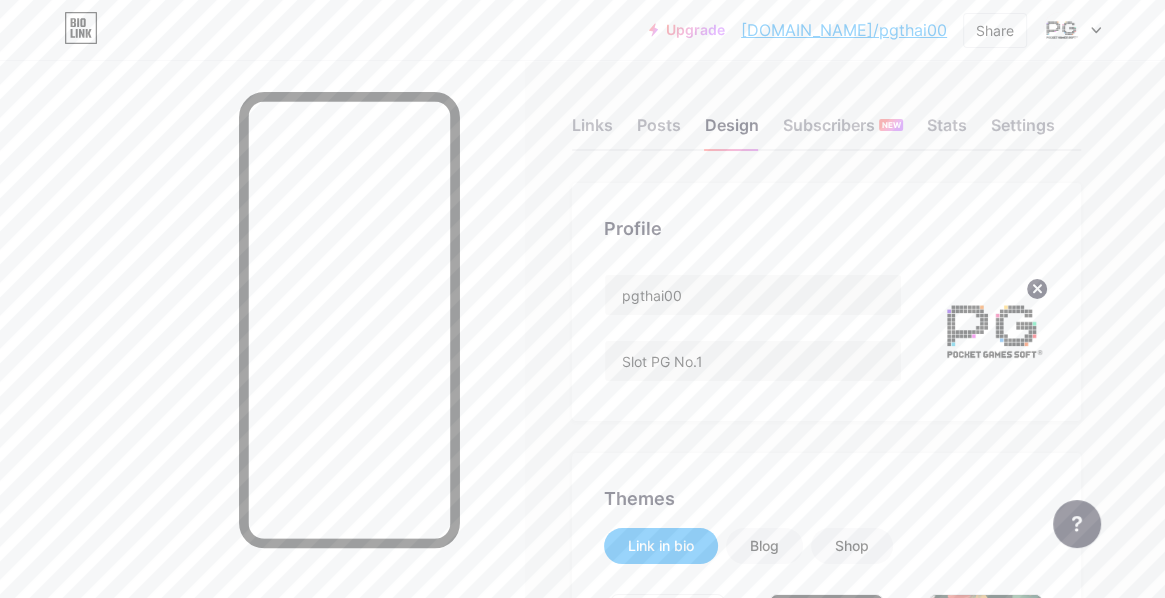 scroll, scrollTop: 0, scrollLeft: 0, axis: both 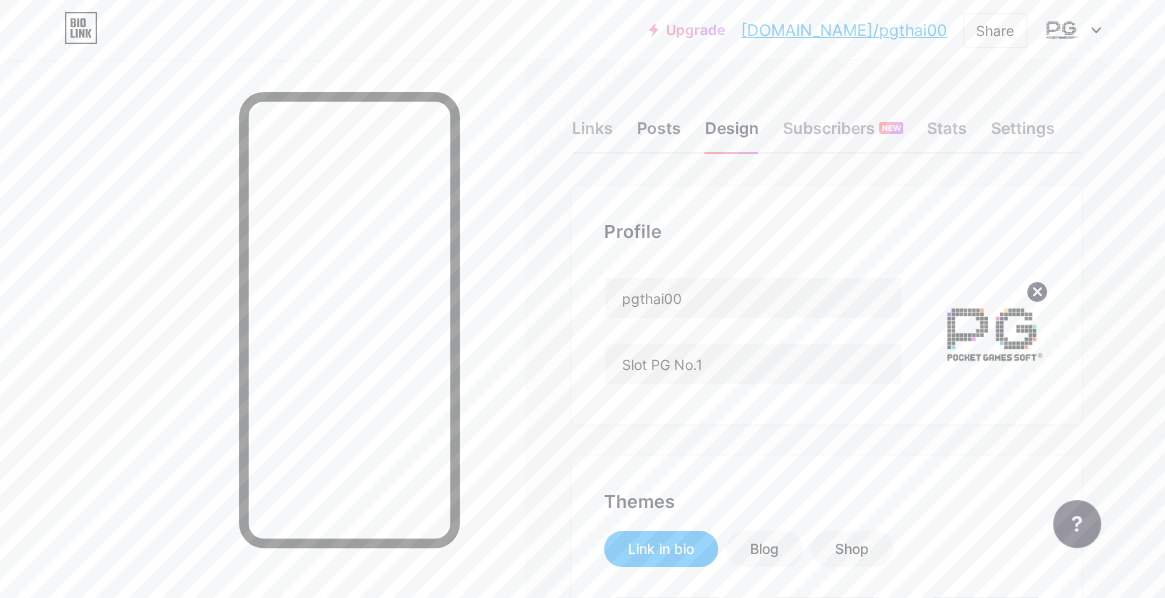 click on "Posts" at bounding box center (659, 134) 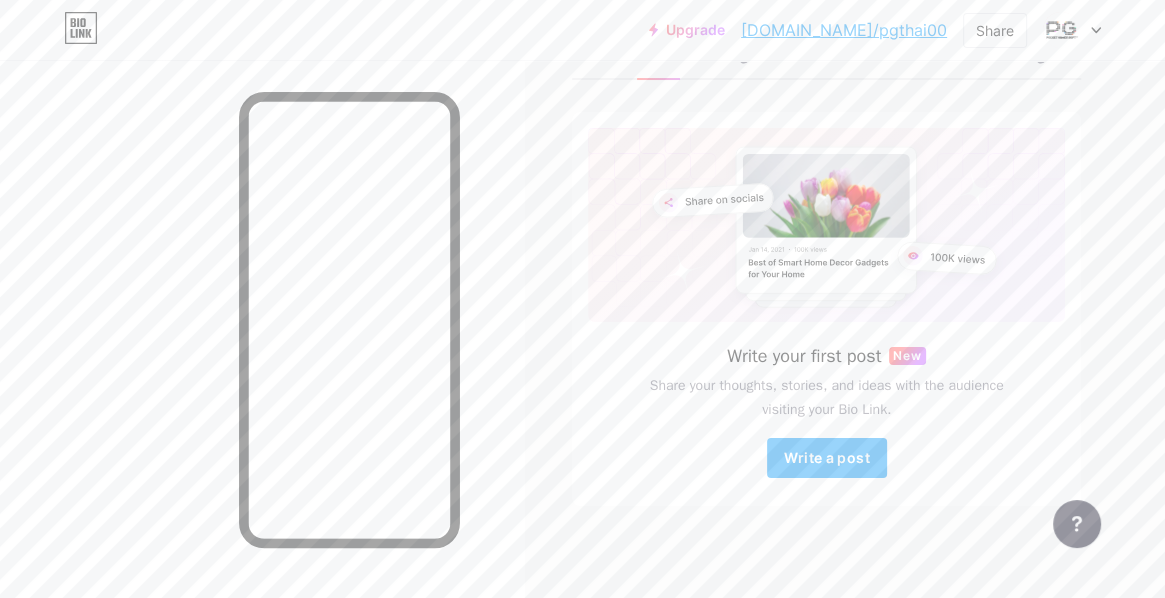 scroll, scrollTop: 80, scrollLeft: 0, axis: vertical 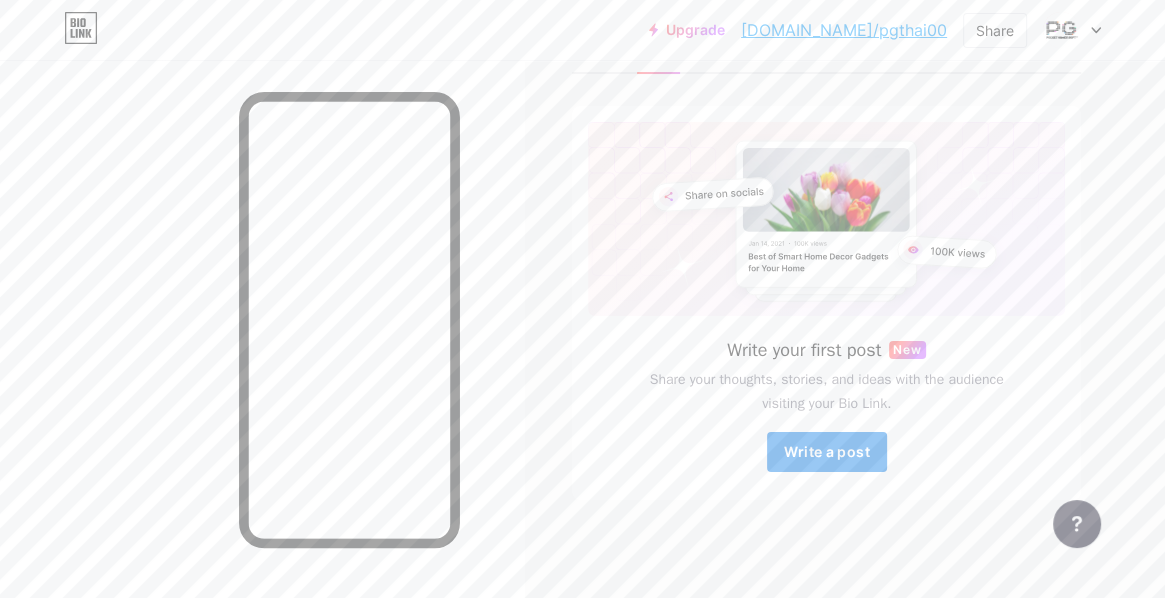 click on "Write a post" at bounding box center (827, 451) 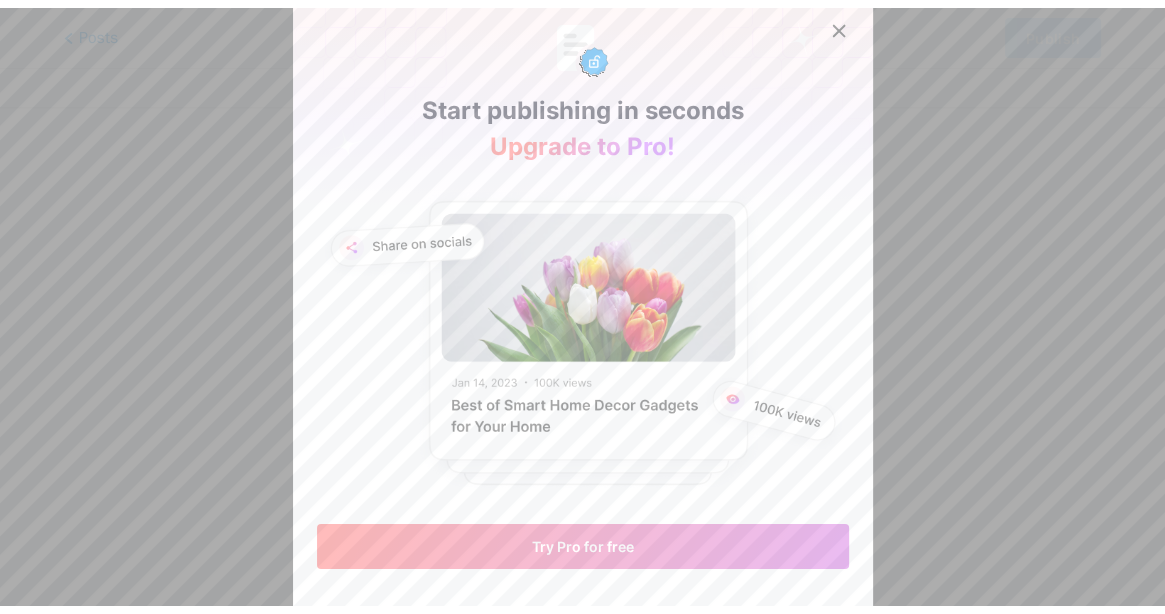 scroll, scrollTop: 0, scrollLeft: 0, axis: both 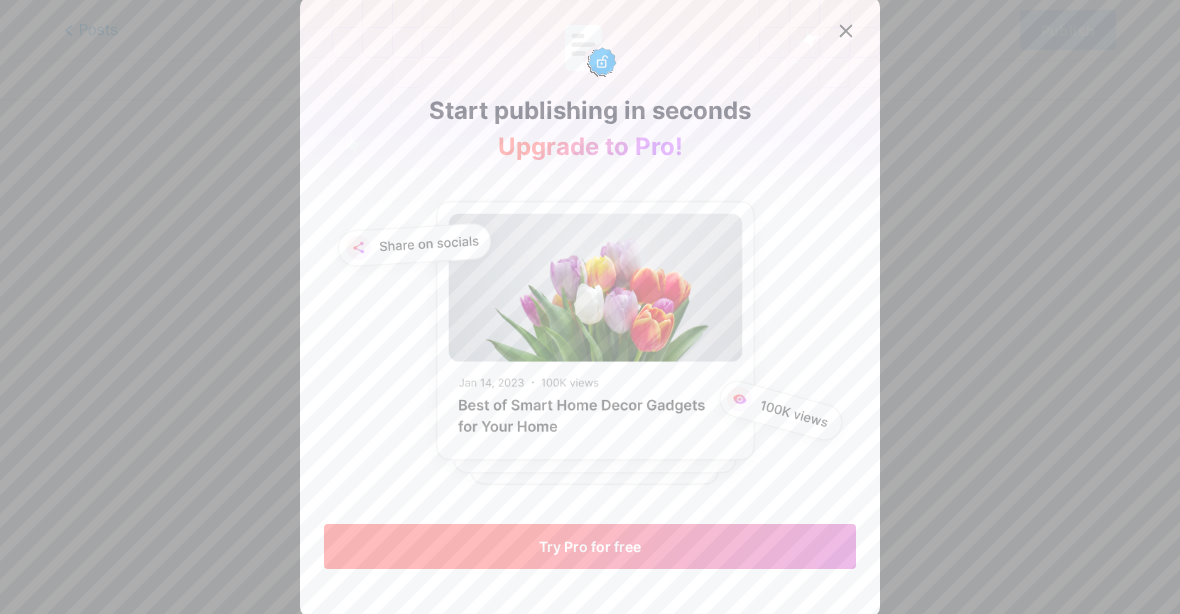 click on "Try Pro for free" at bounding box center [590, 546] 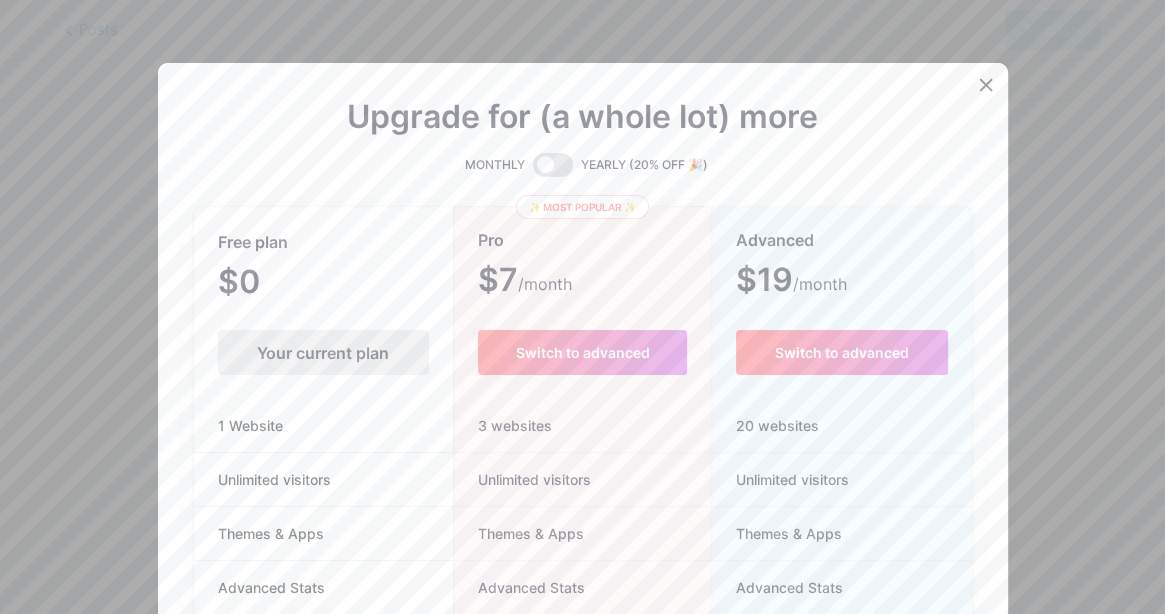 click on "Your current plan" at bounding box center [323, 352] 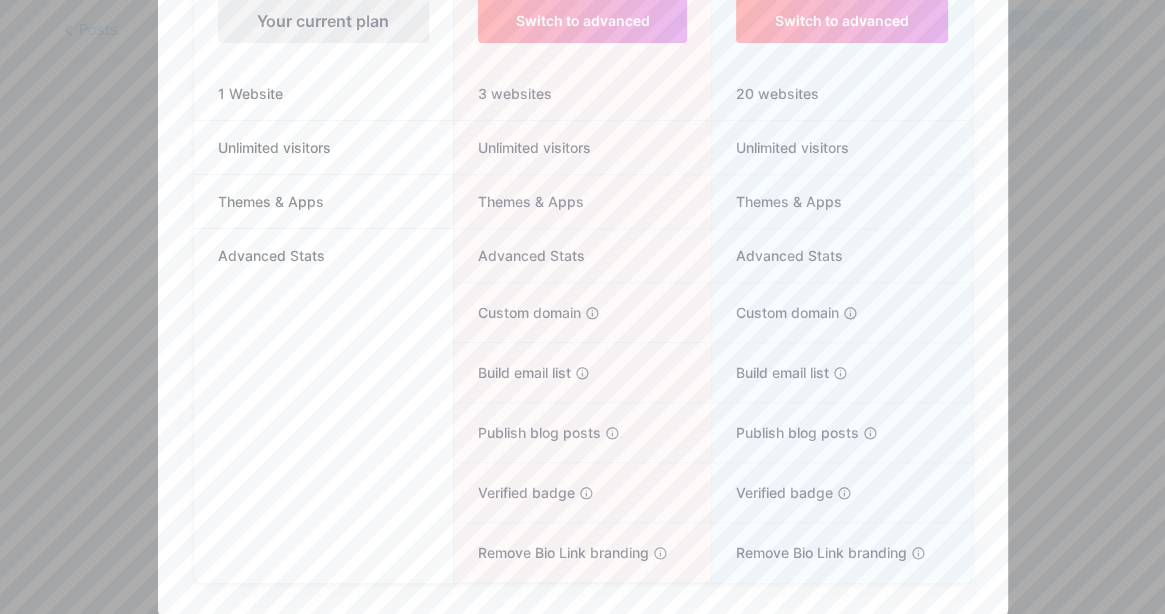 scroll, scrollTop: 336, scrollLeft: 0, axis: vertical 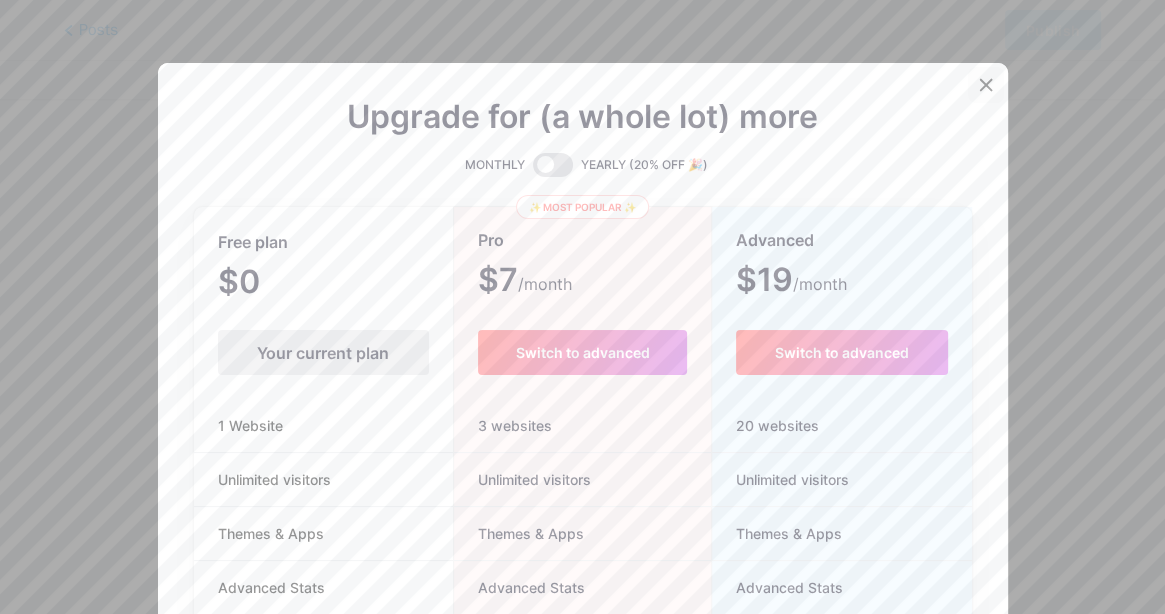 click 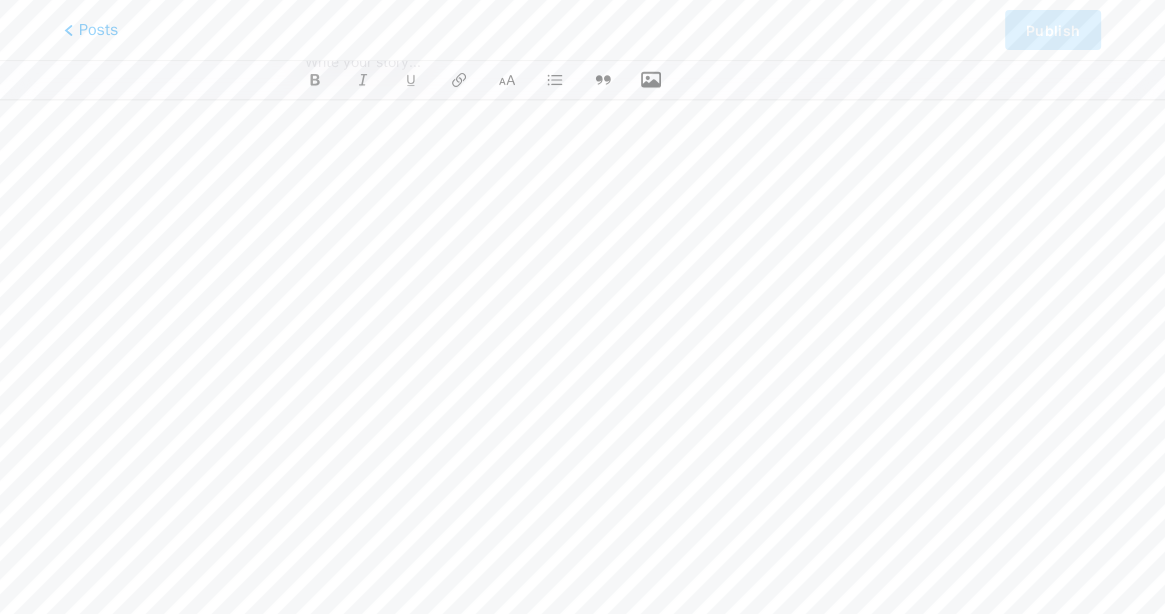 click 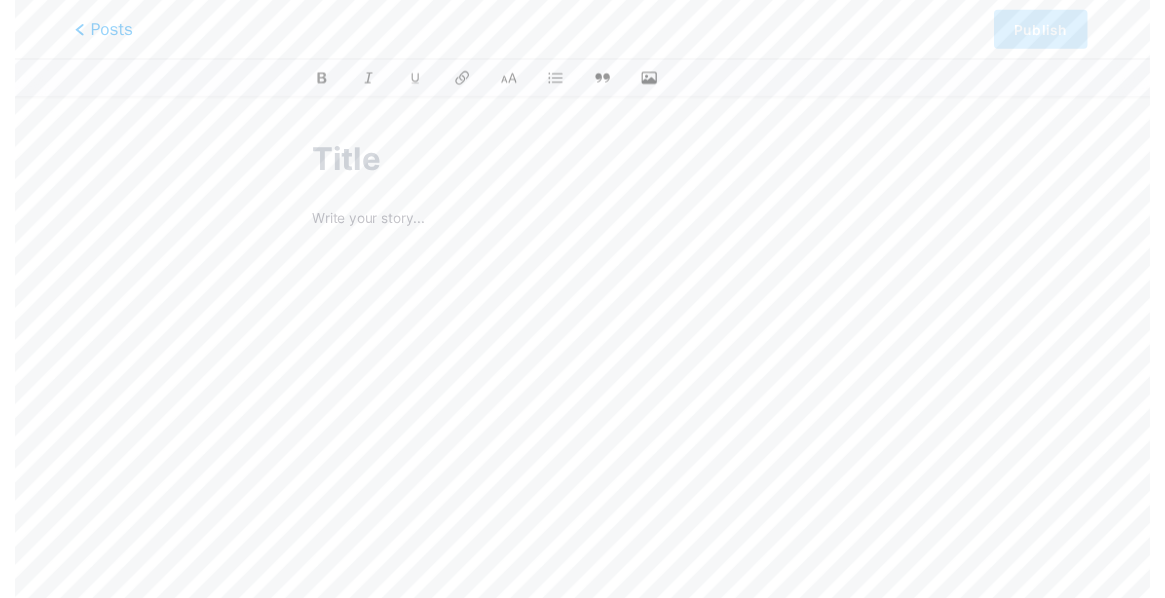 scroll, scrollTop: 0, scrollLeft: 0, axis: both 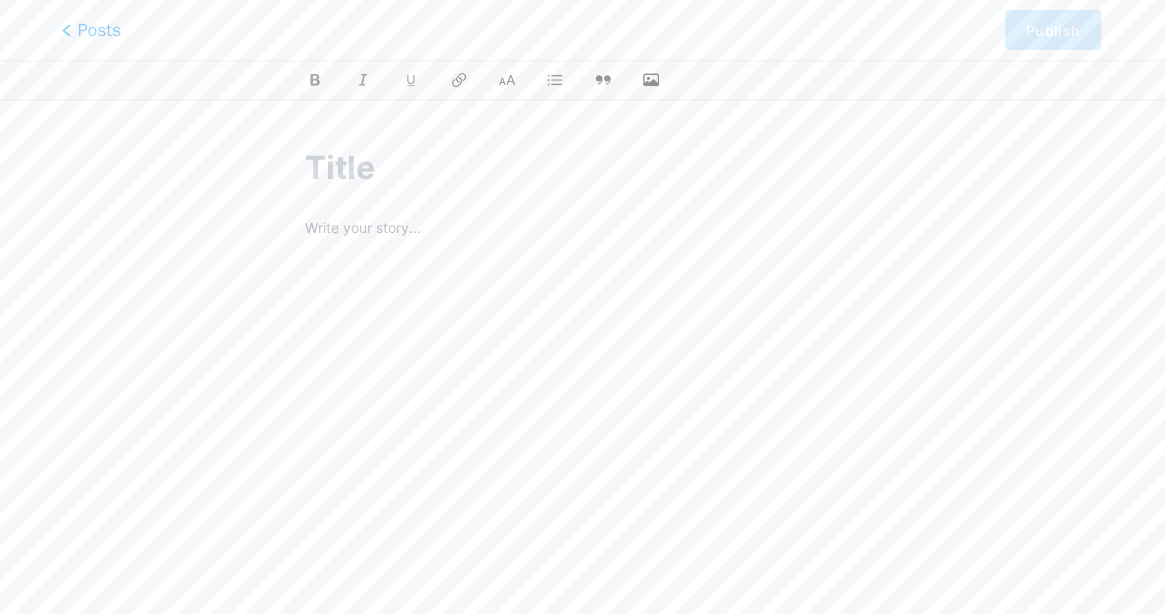 click on "Posts" at bounding box center [91, 30] 